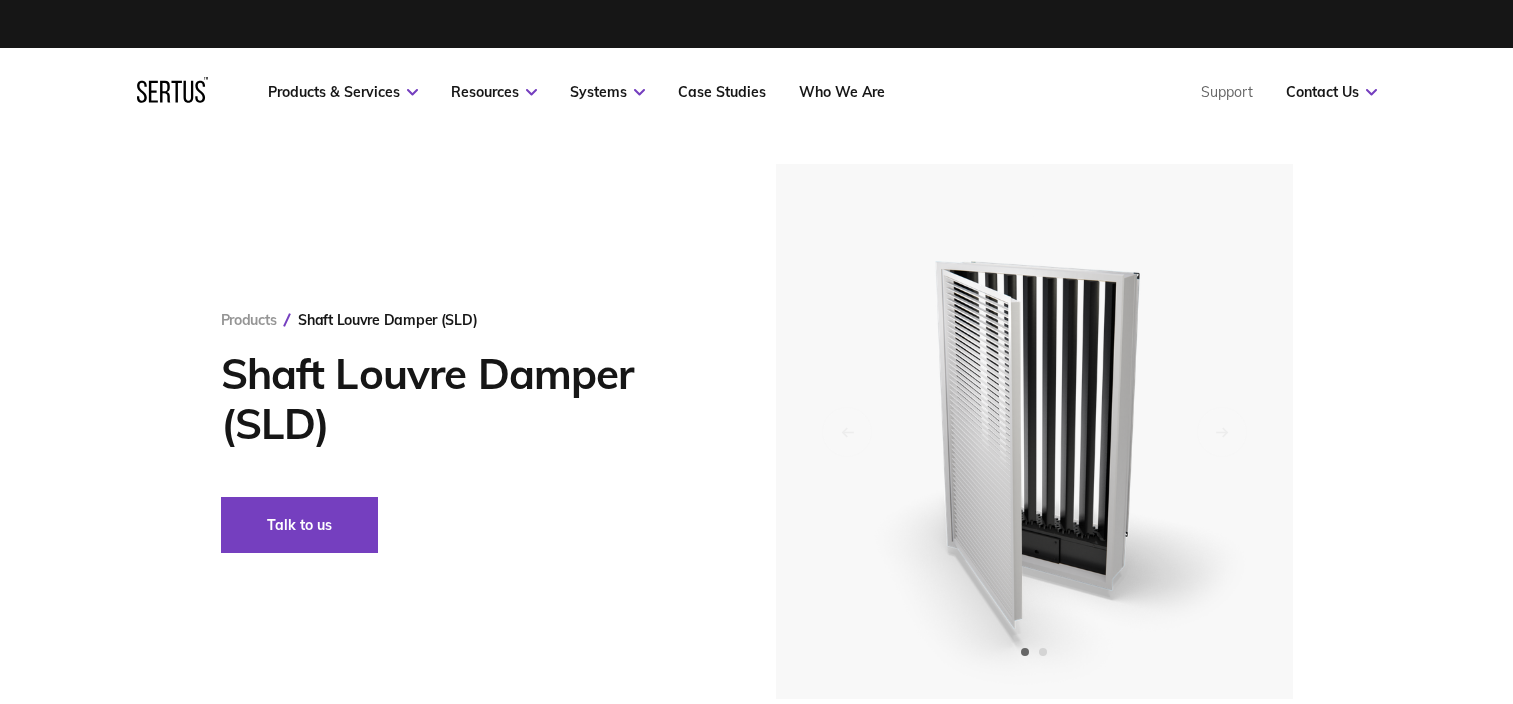 scroll, scrollTop: 0, scrollLeft: 0, axis: both 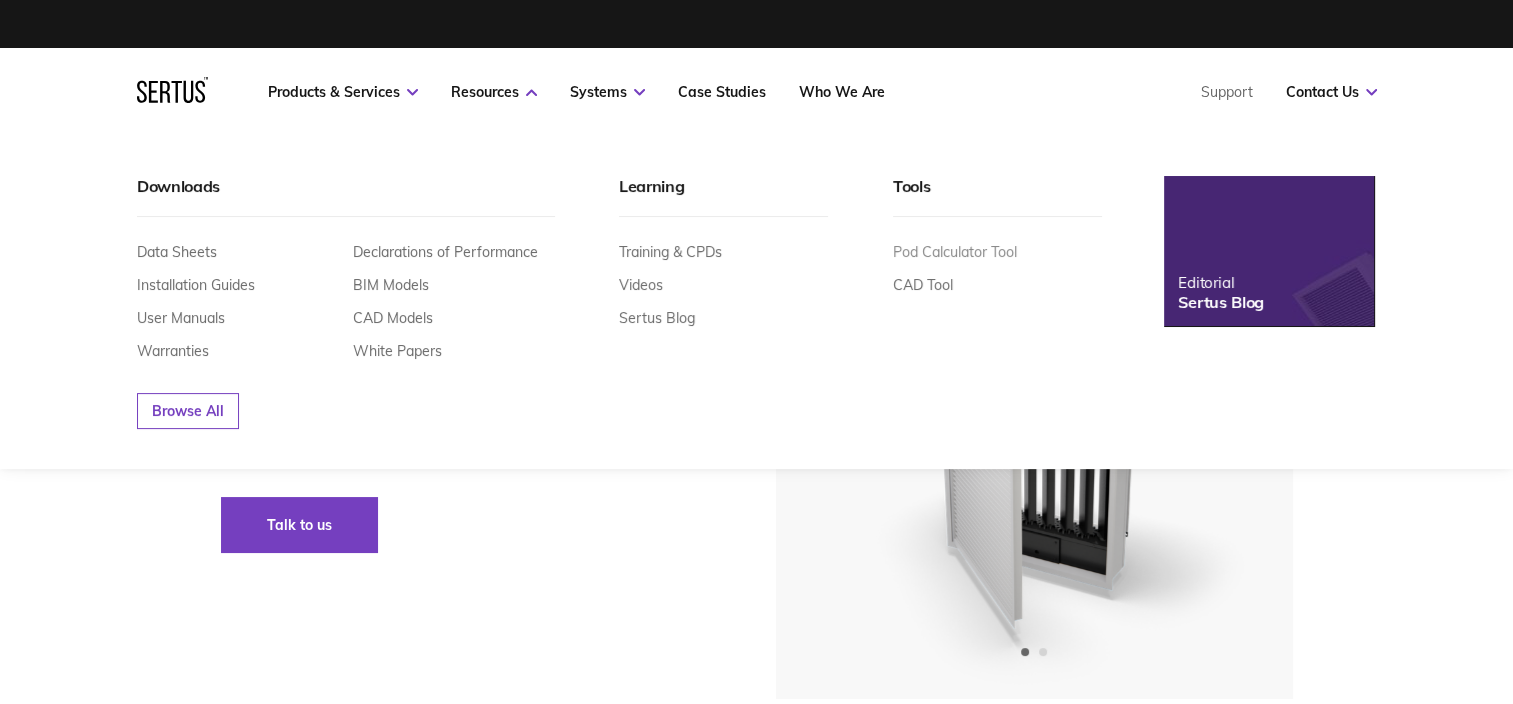 click on "Pod Calculator Tool" at bounding box center [955, 252] 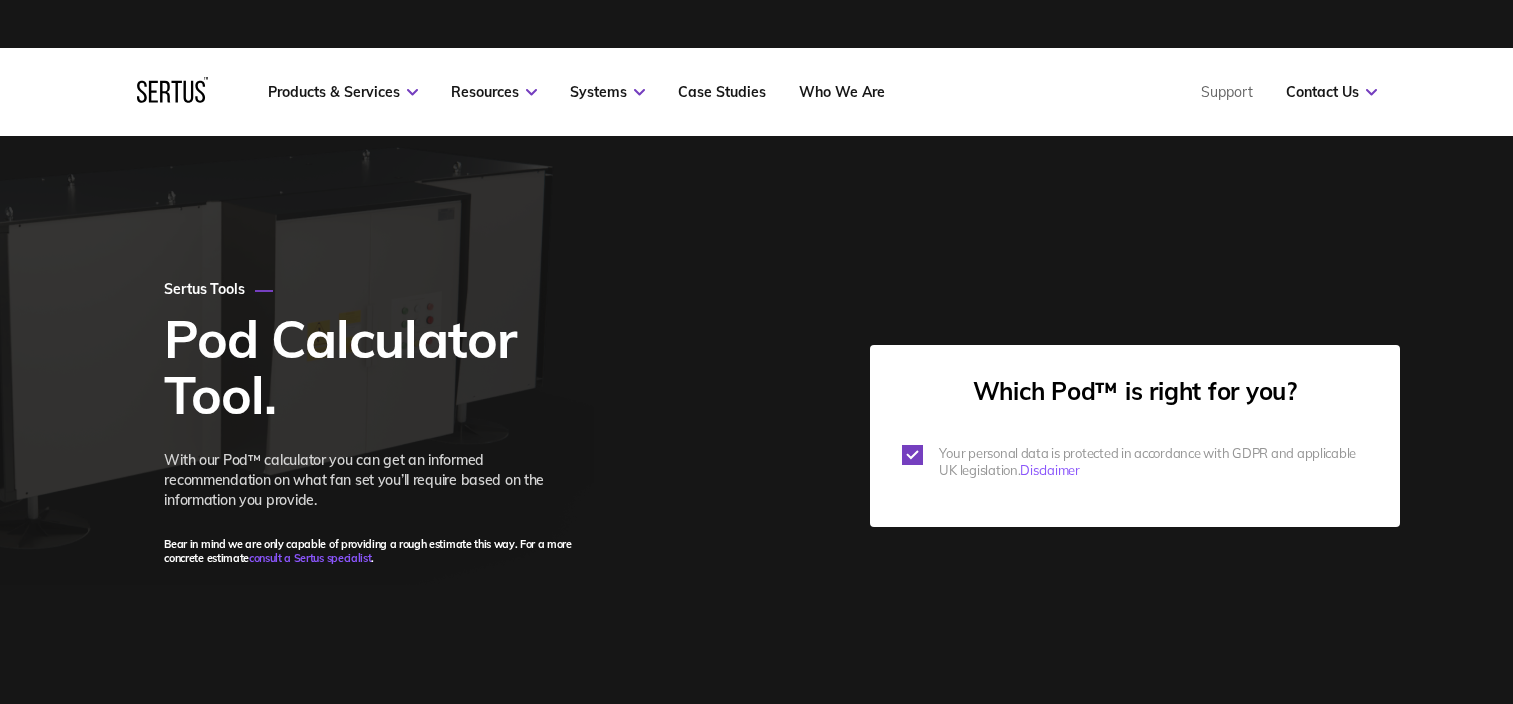 scroll, scrollTop: 0, scrollLeft: 0, axis: both 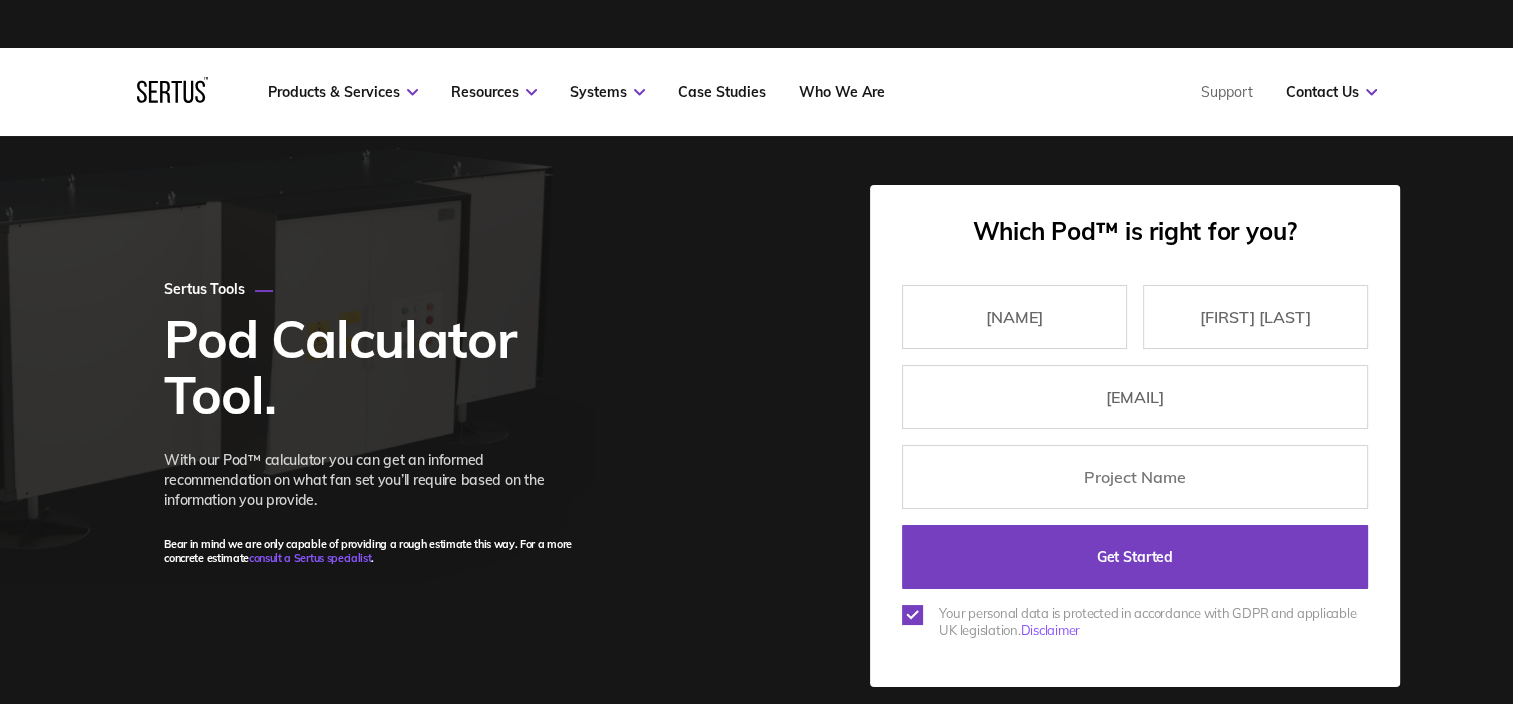 click on "Get Started" at bounding box center (1135, 557) 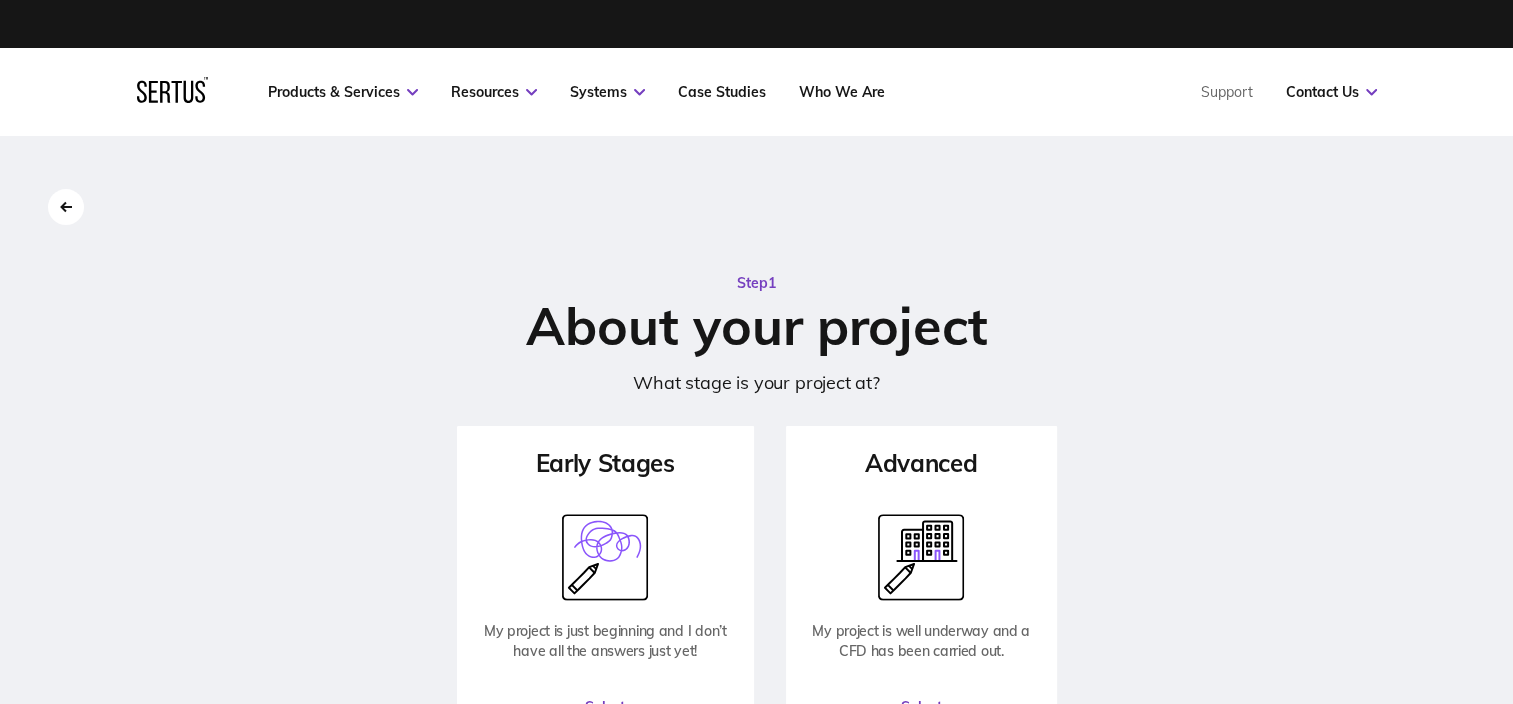 scroll, scrollTop: 200, scrollLeft: 0, axis: vertical 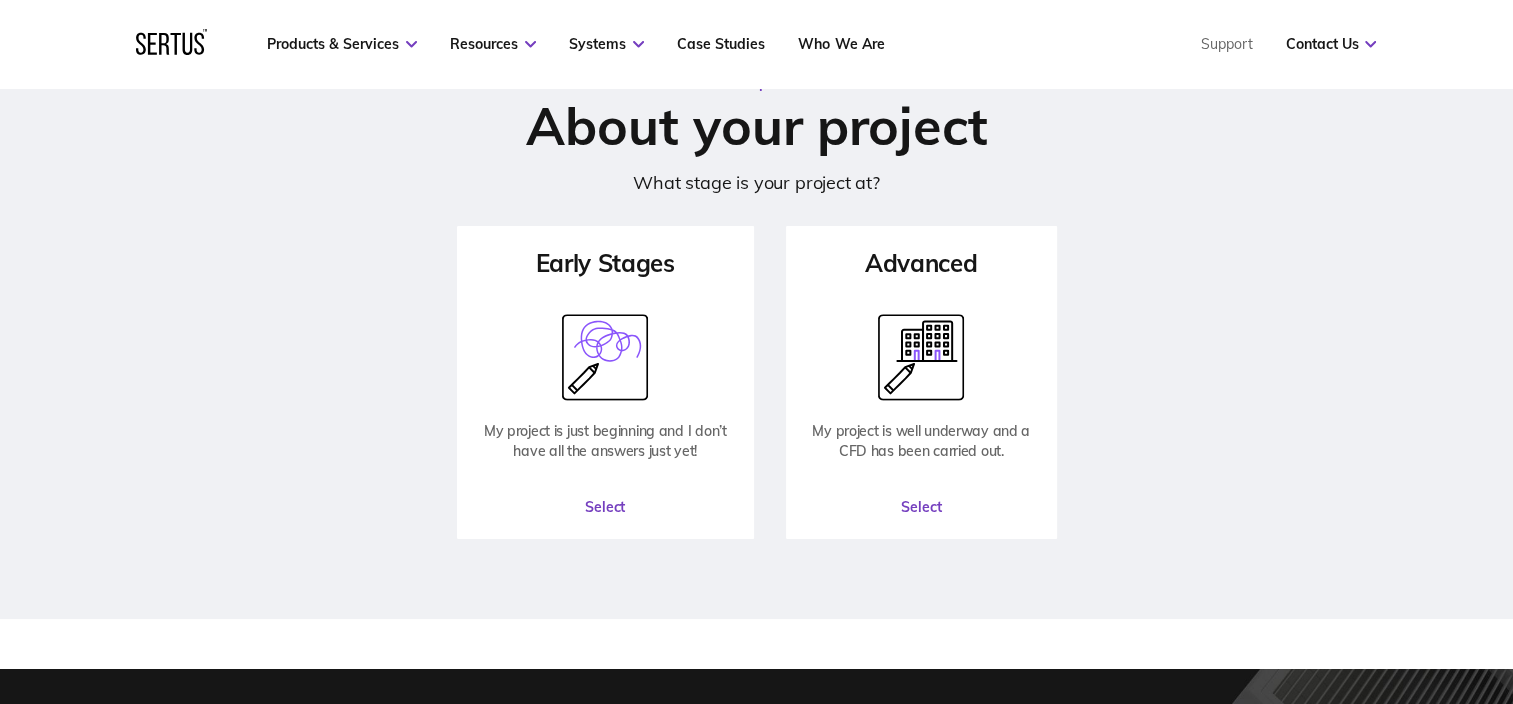 click on "Select" at bounding box center (921, 507) 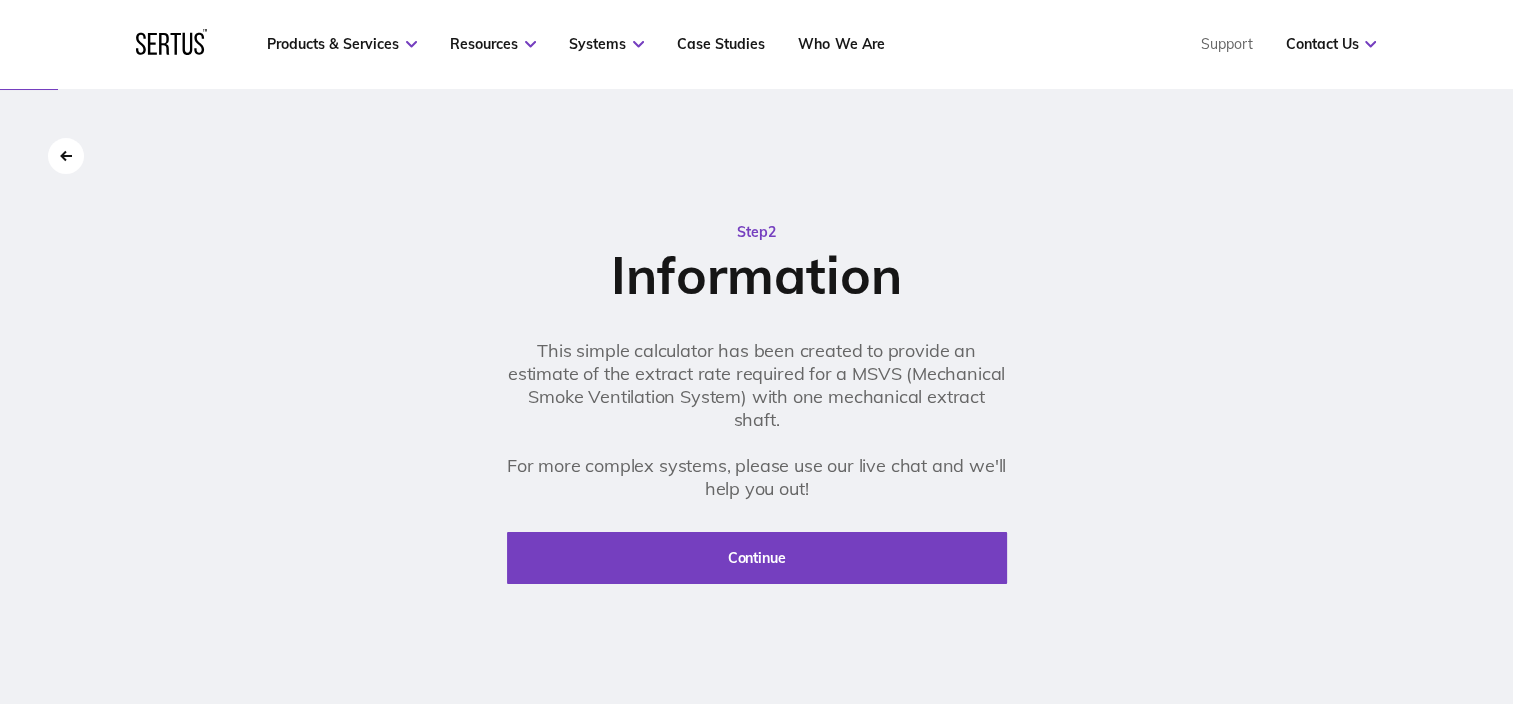 scroll, scrollTop: 100, scrollLeft: 0, axis: vertical 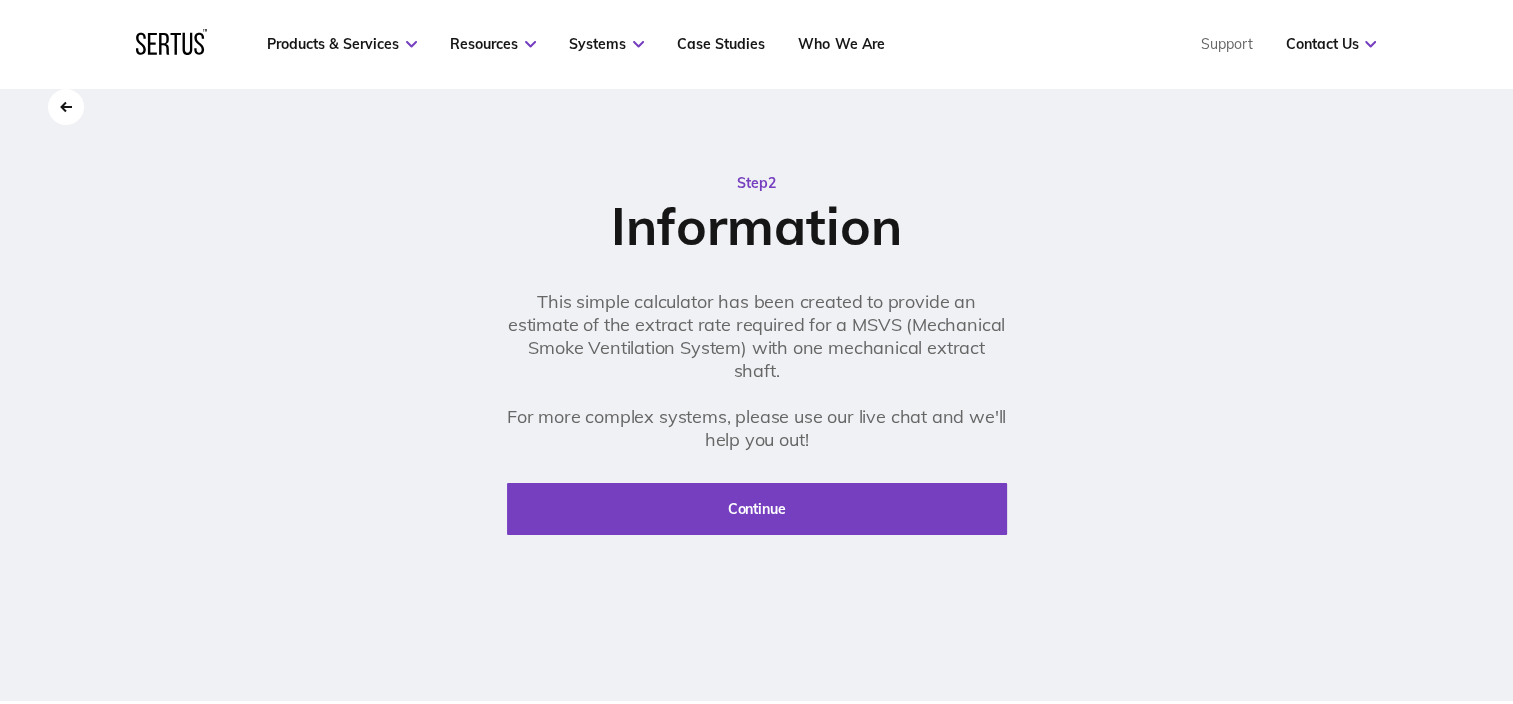 click on "Continue" at bounding box center [757, 509] 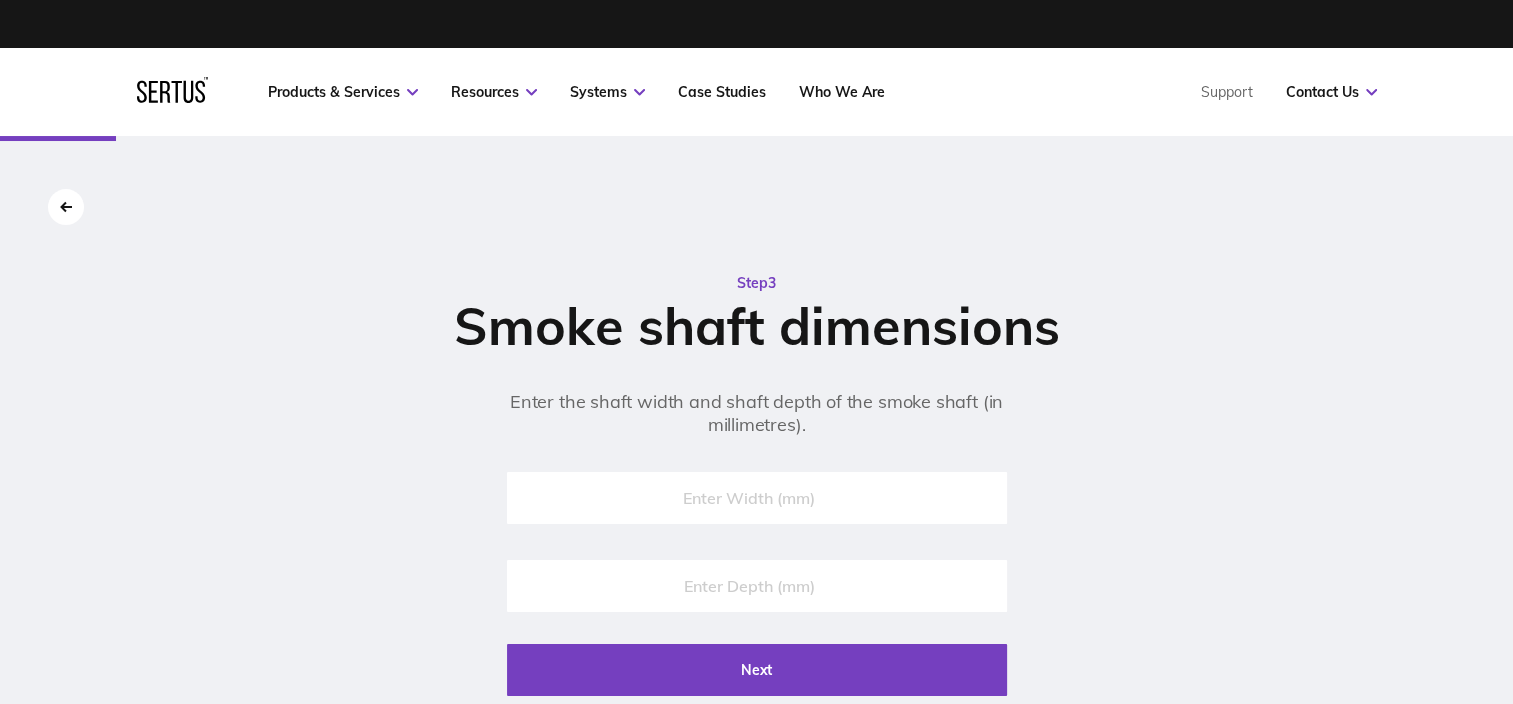 scroll, scrollTop: 100, scrollLeft: 0, axis: vertical 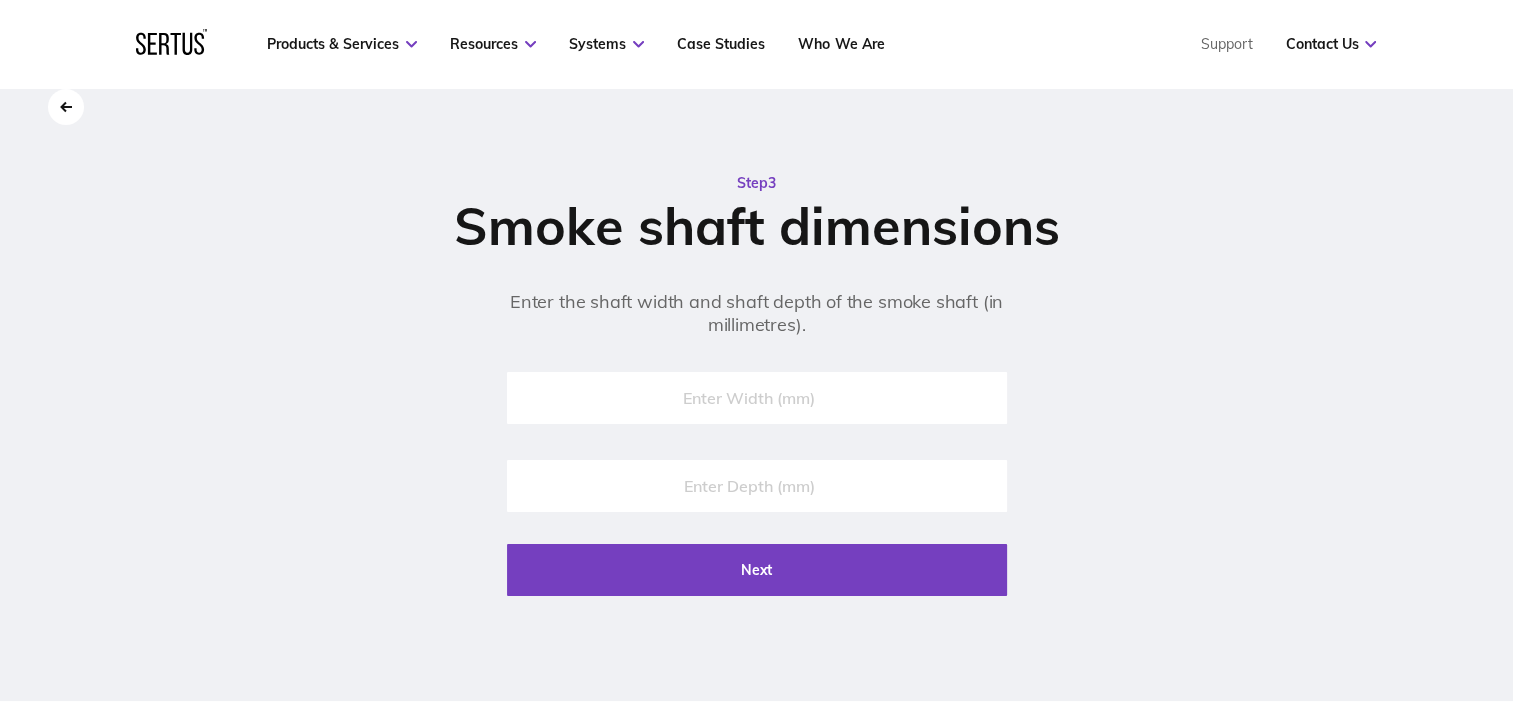 click at bounding box center (757, 398) 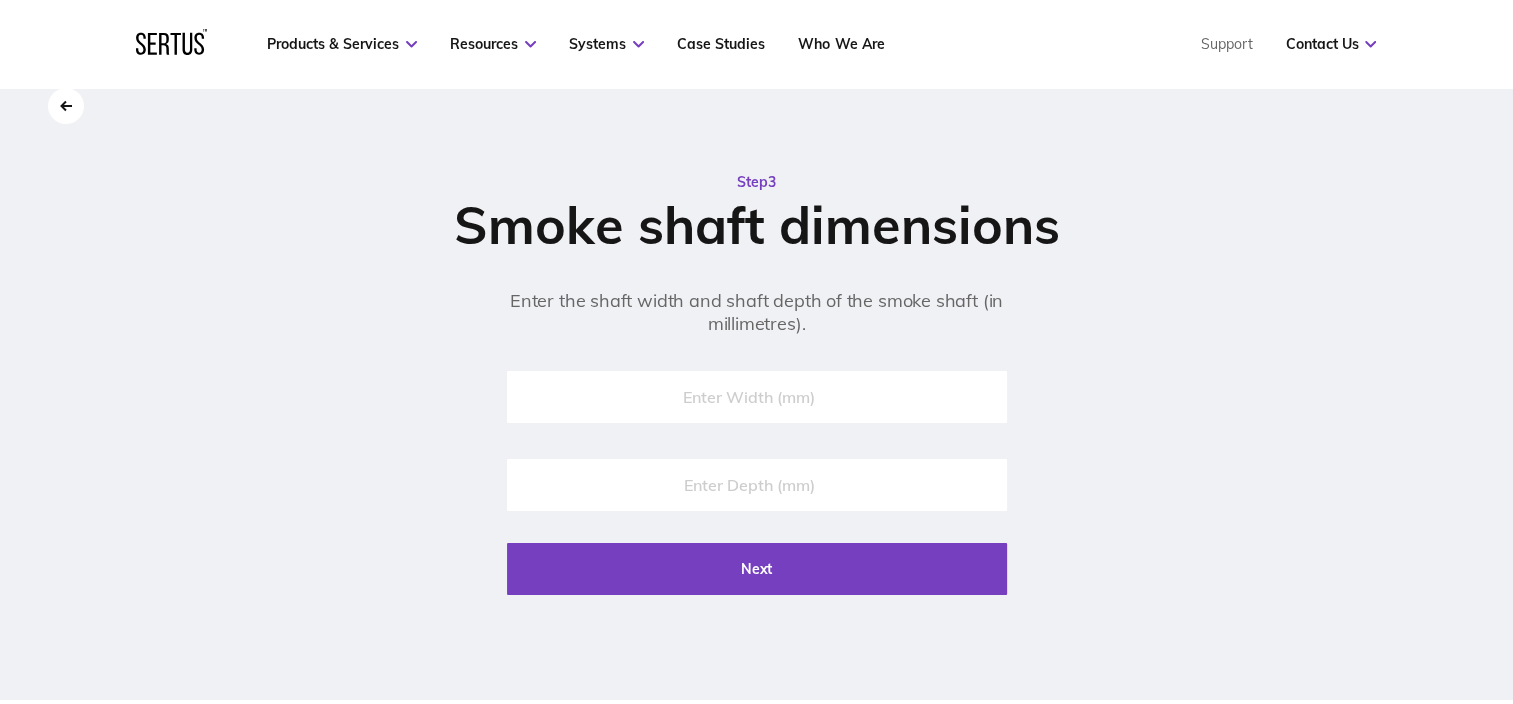 scroll, scrollTop: 100, scrollLeft: 0, axis: vertical 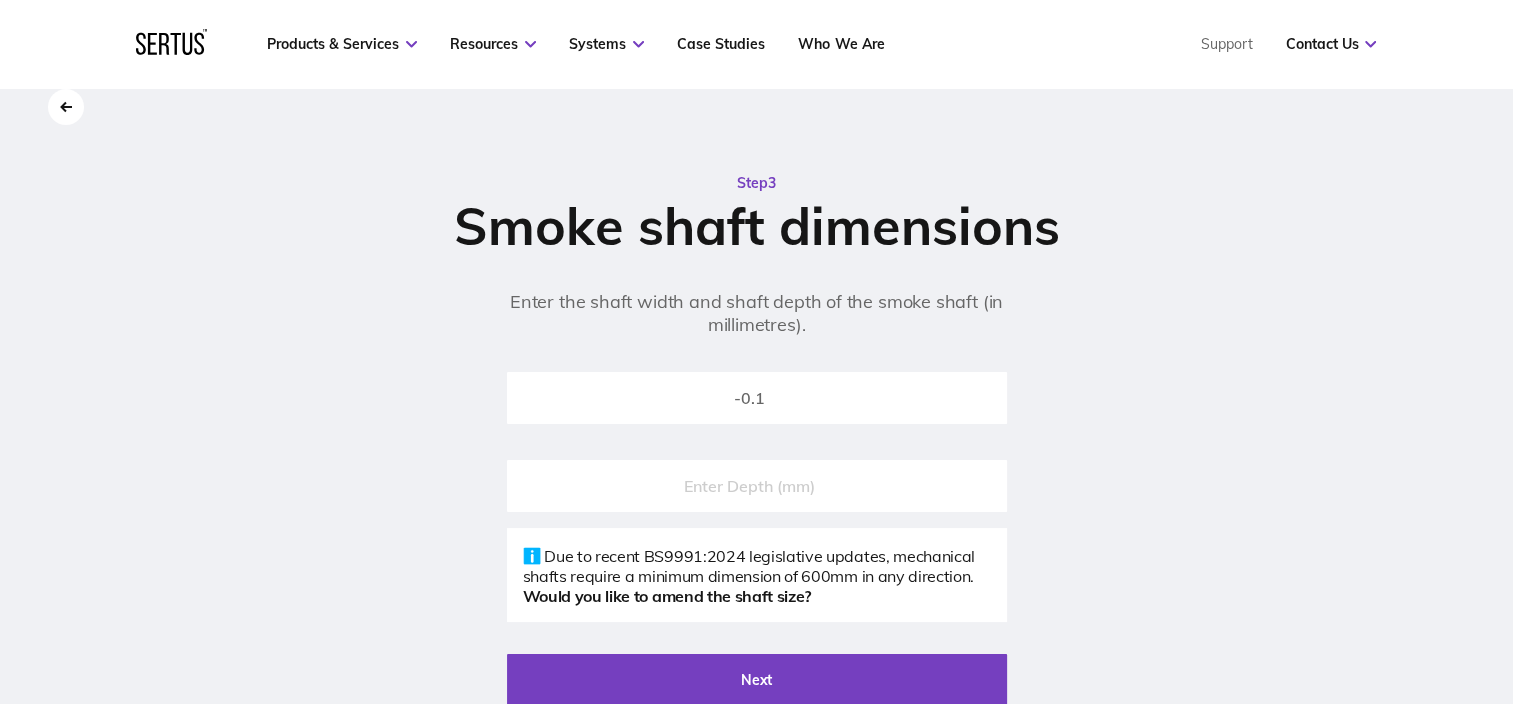 click on "-0.1" at bounding box center [757, 398] 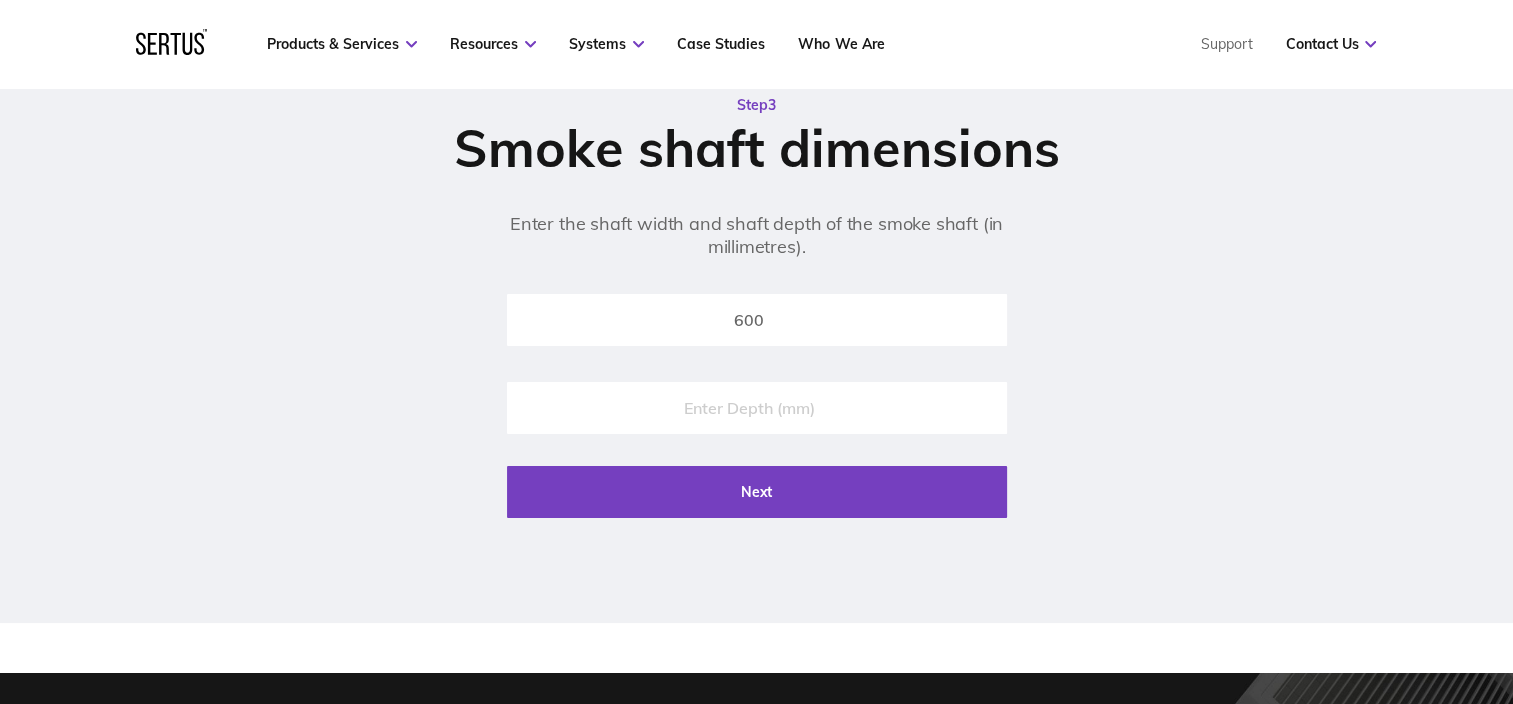 scroll, scrollTop: 200, scrollLeft: 0, axis: vertical 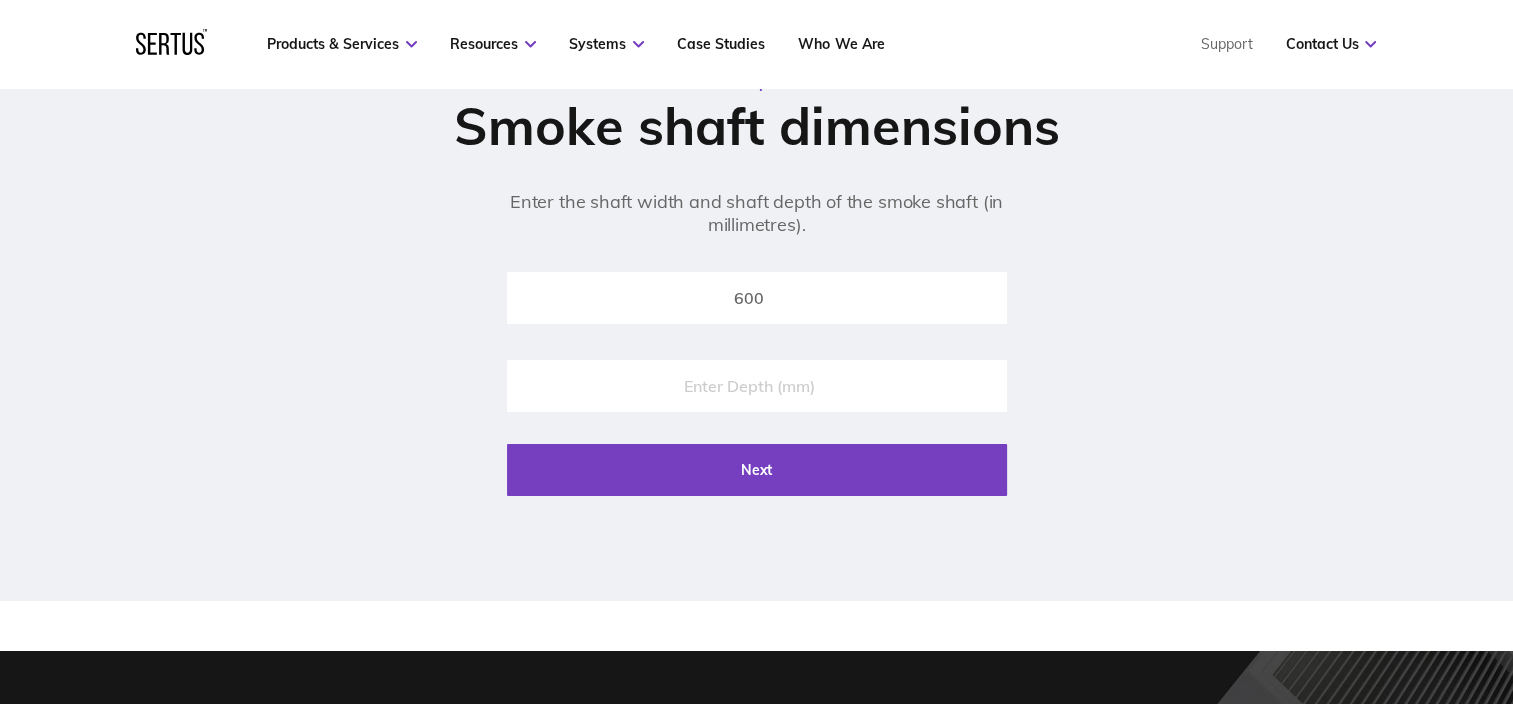 type on "600" 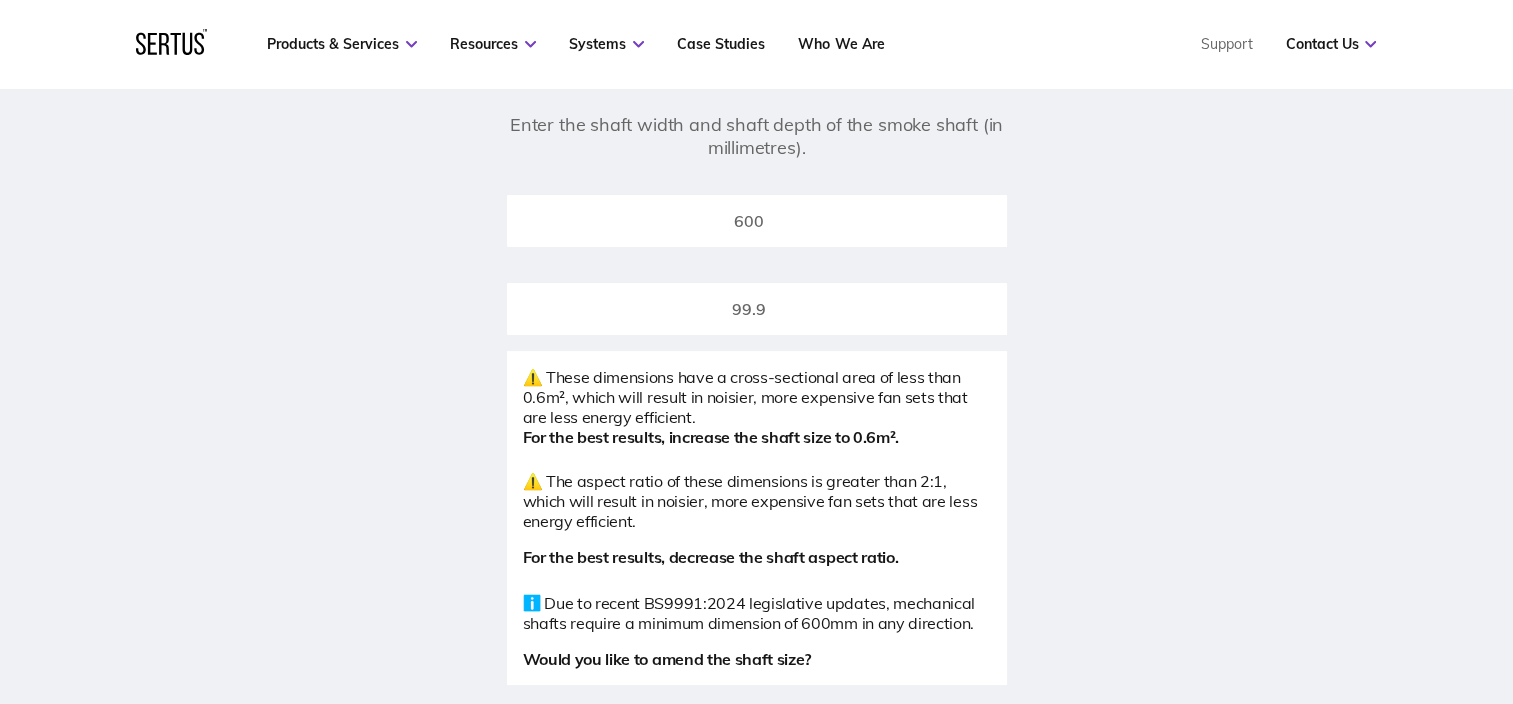 scroll, scrollTop: 300, scrollLeft: 0, axis: vertical 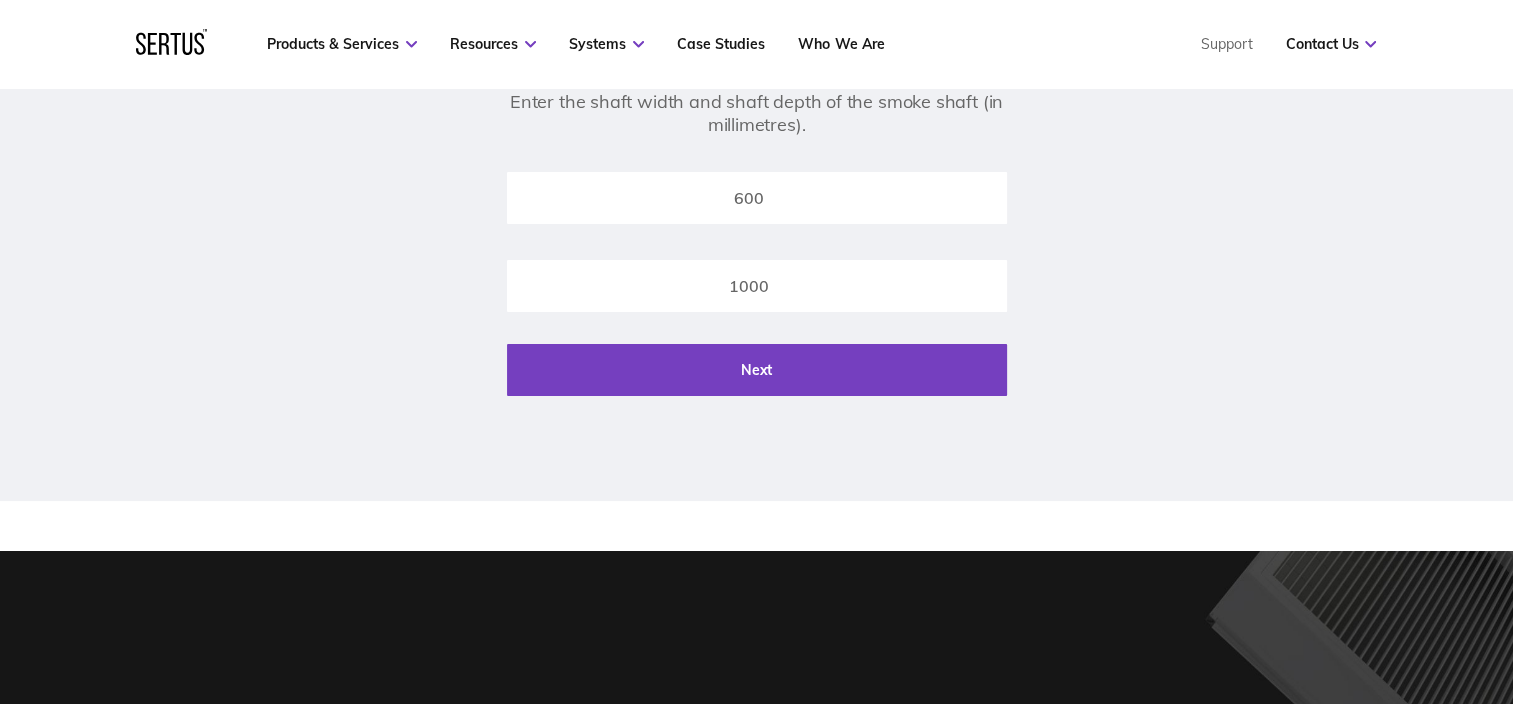 type on "1000" 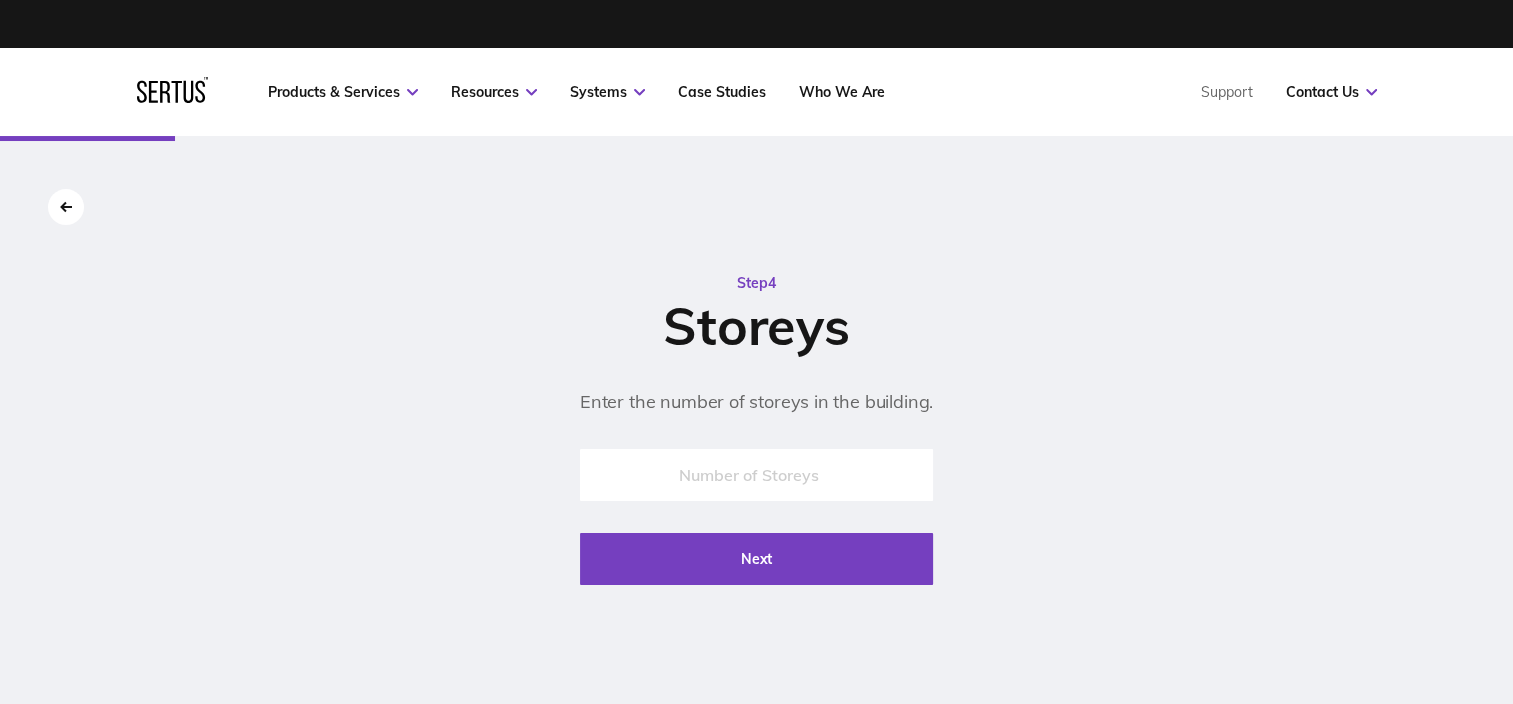 click at bounding box center [756, 475] 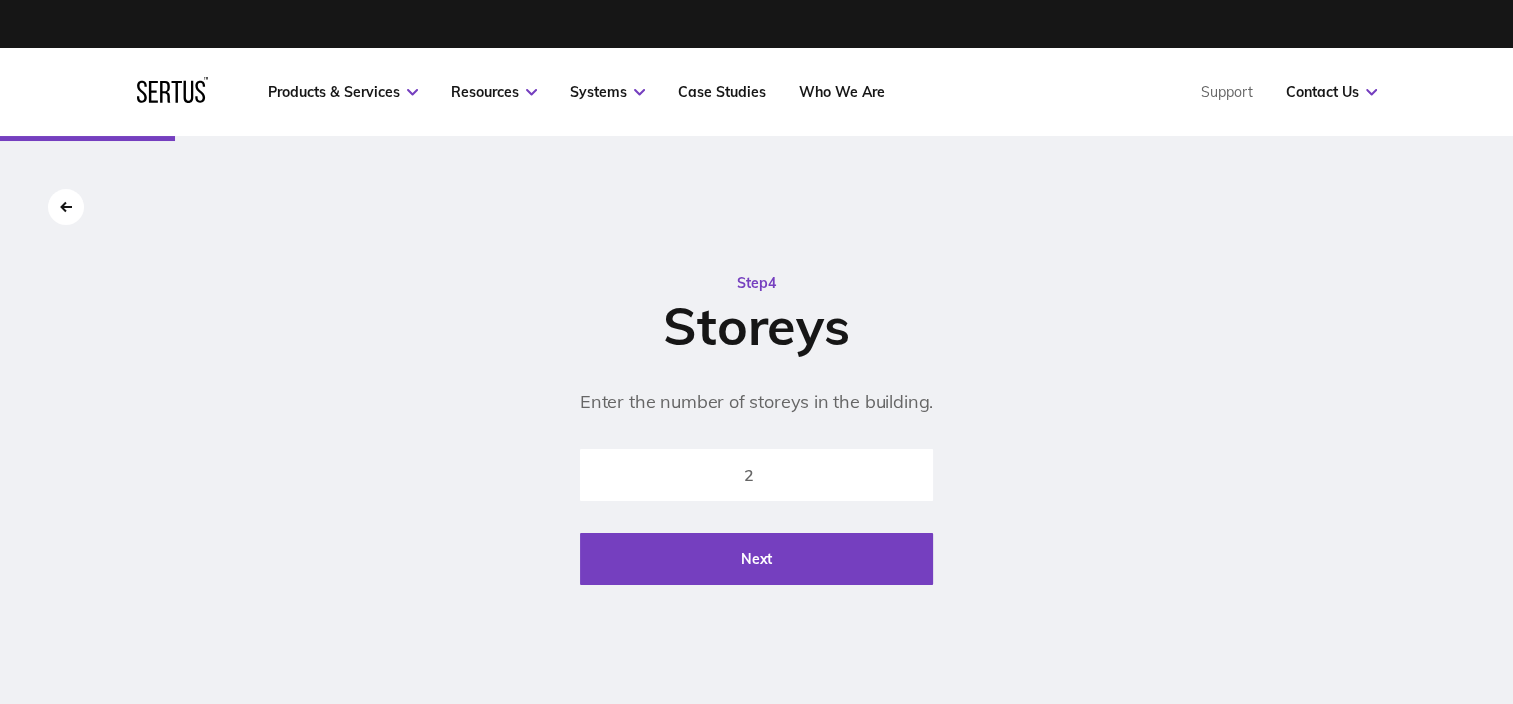 type on "2" 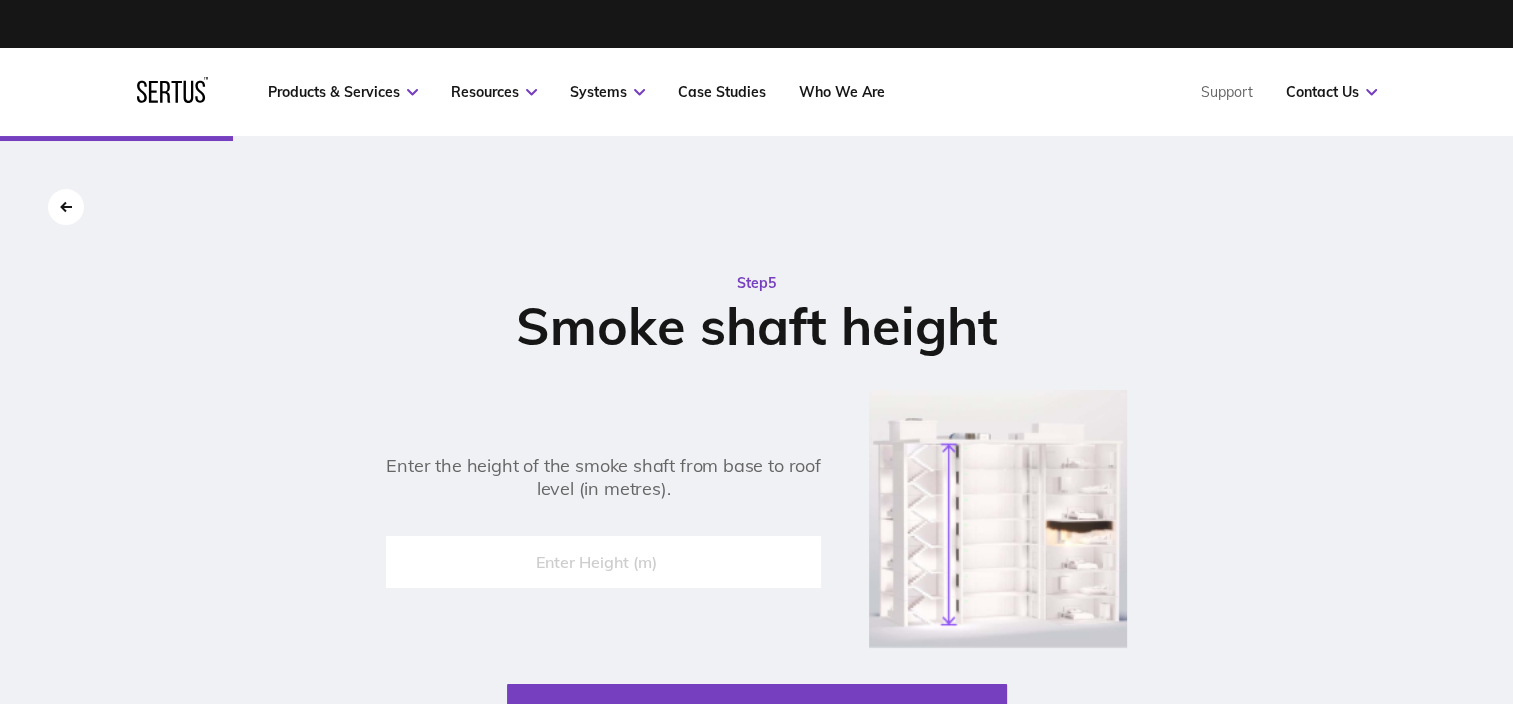 scroll, scrollTop: 200, scrollLeft: 0, axis: vertical 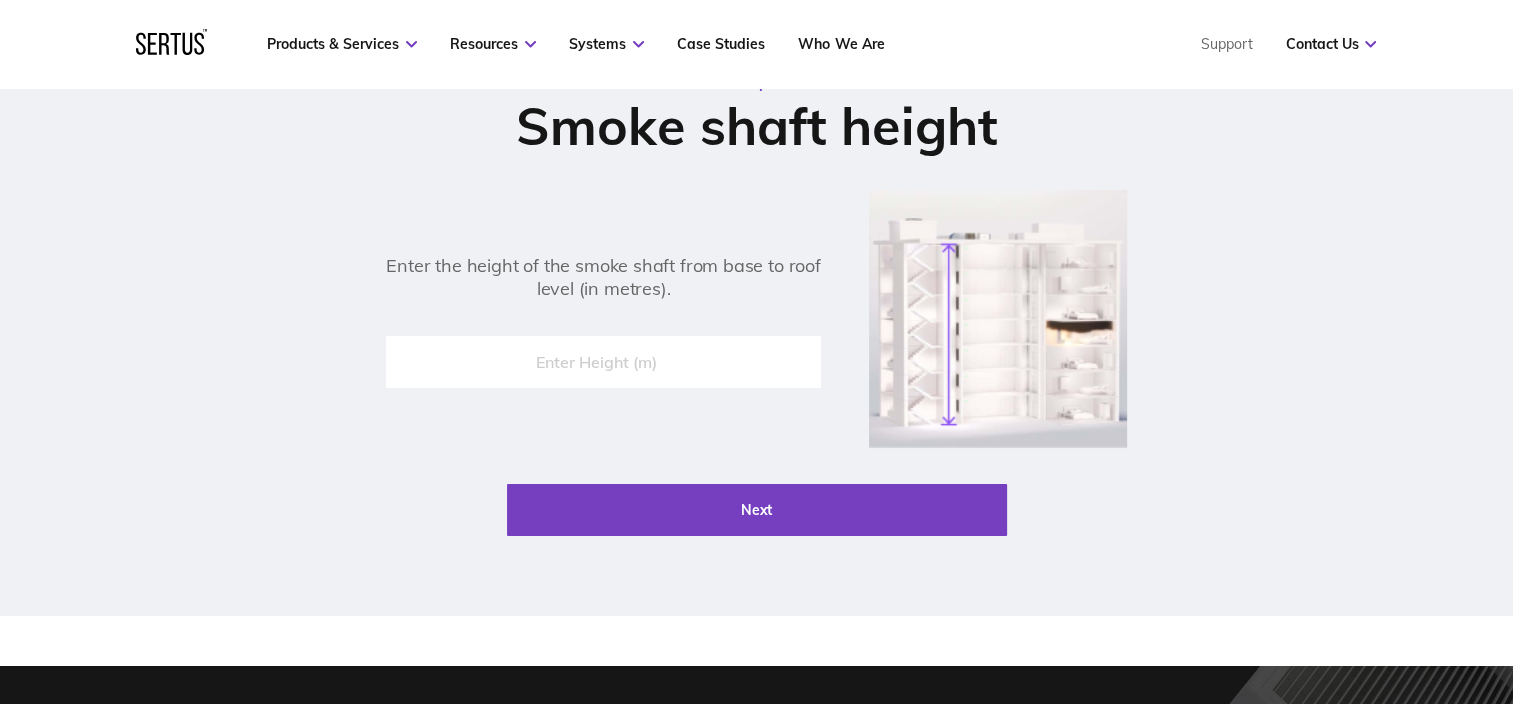click at bounding box center [603, 362] 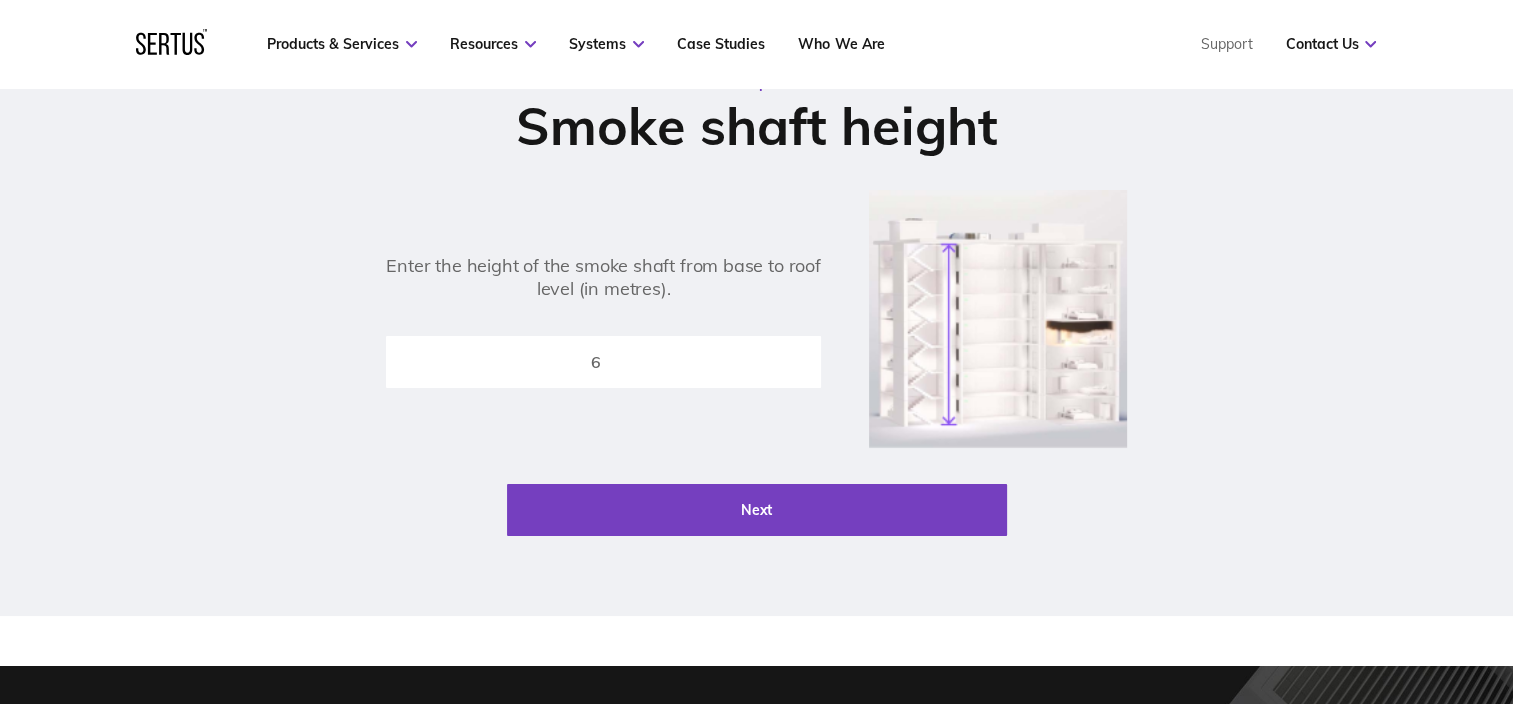 type on "6" 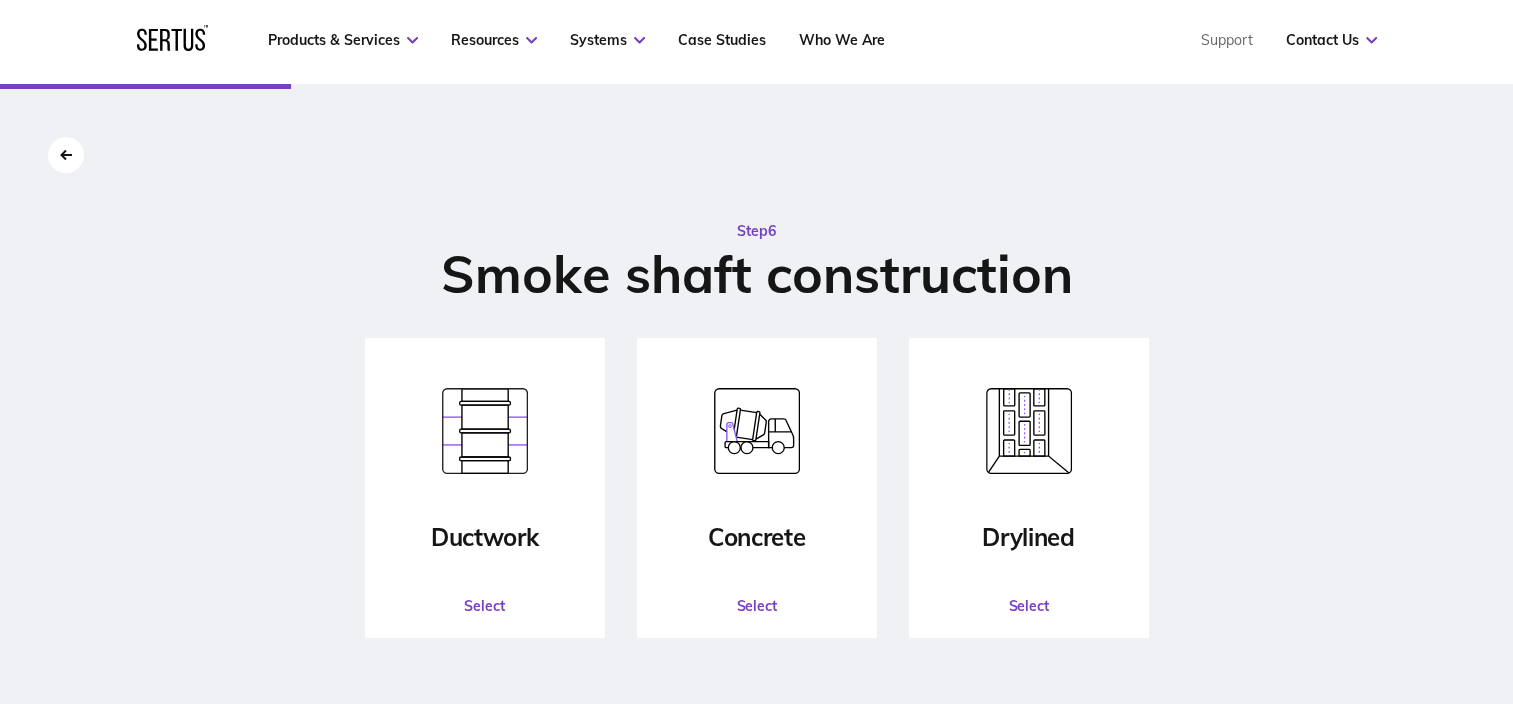 scroll, scrollTop: 100, scrollLeft: 0, axis: vertical 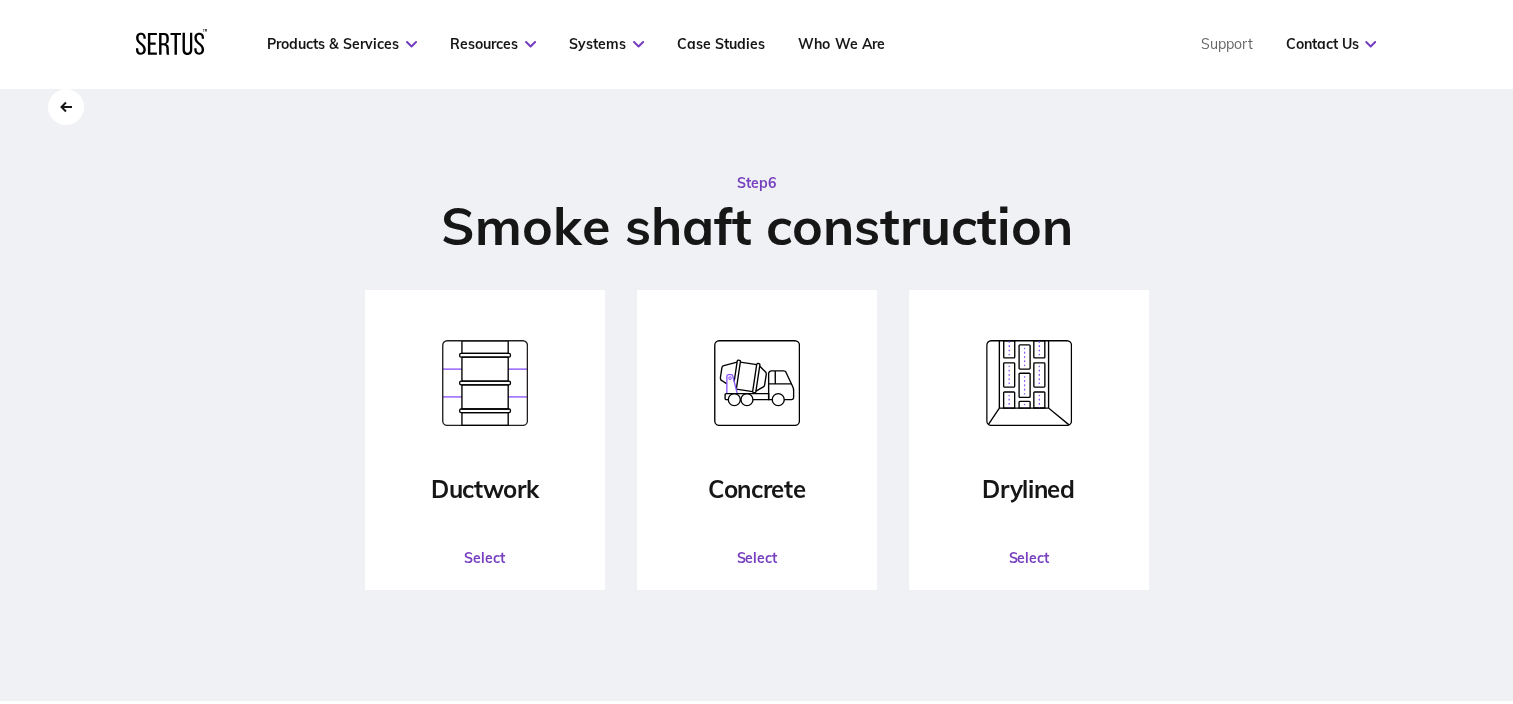 click on "Select" 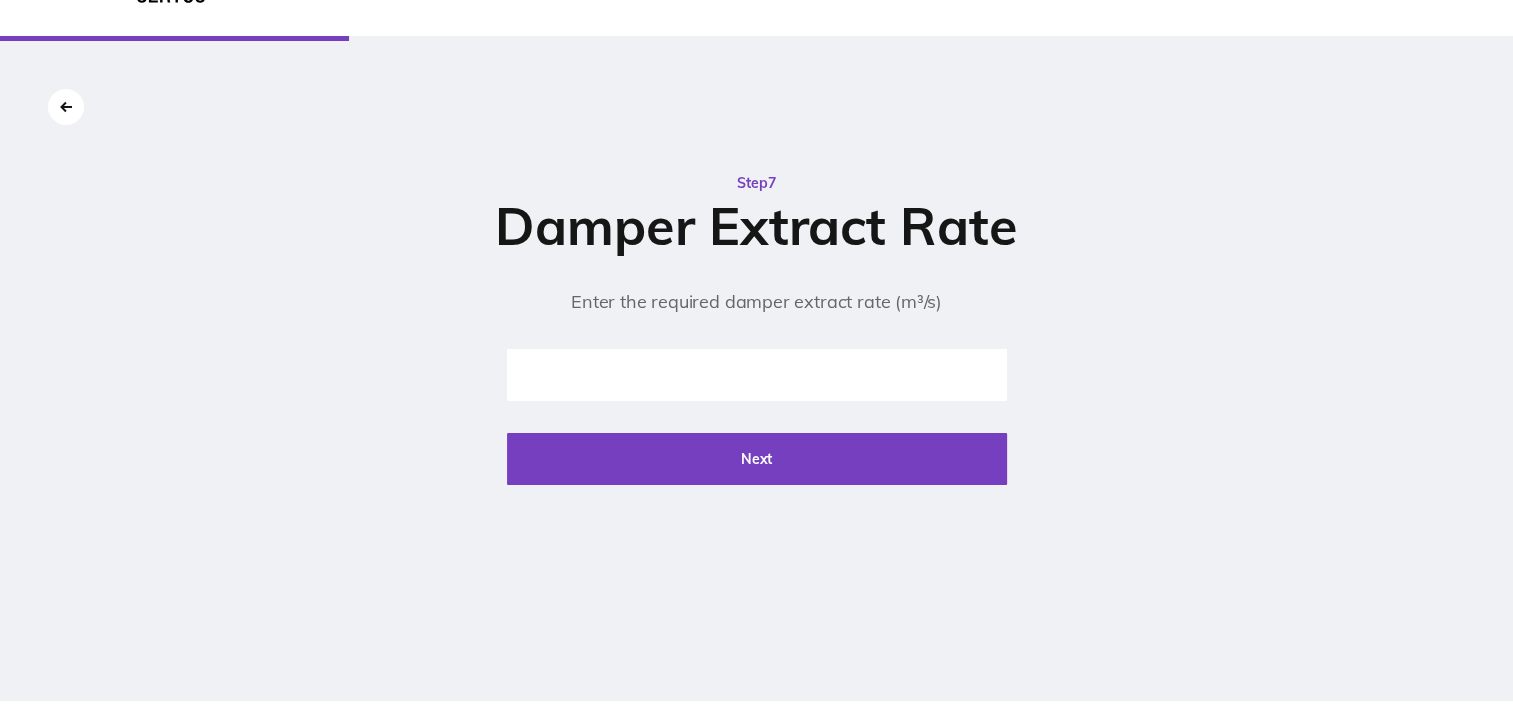 scroll, scrollTop: 0, scrollLeft: 0, axis: both 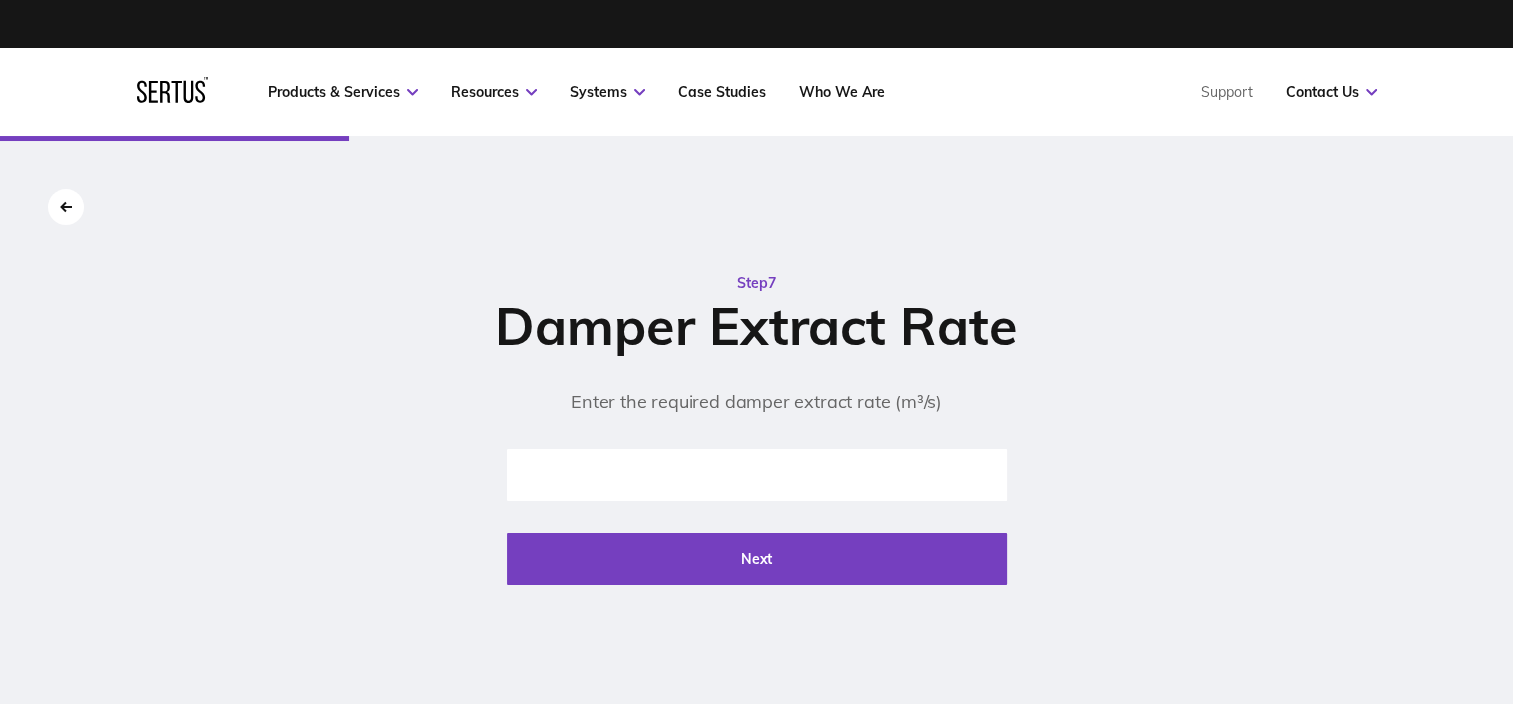 click at bounding box center (757, 475) 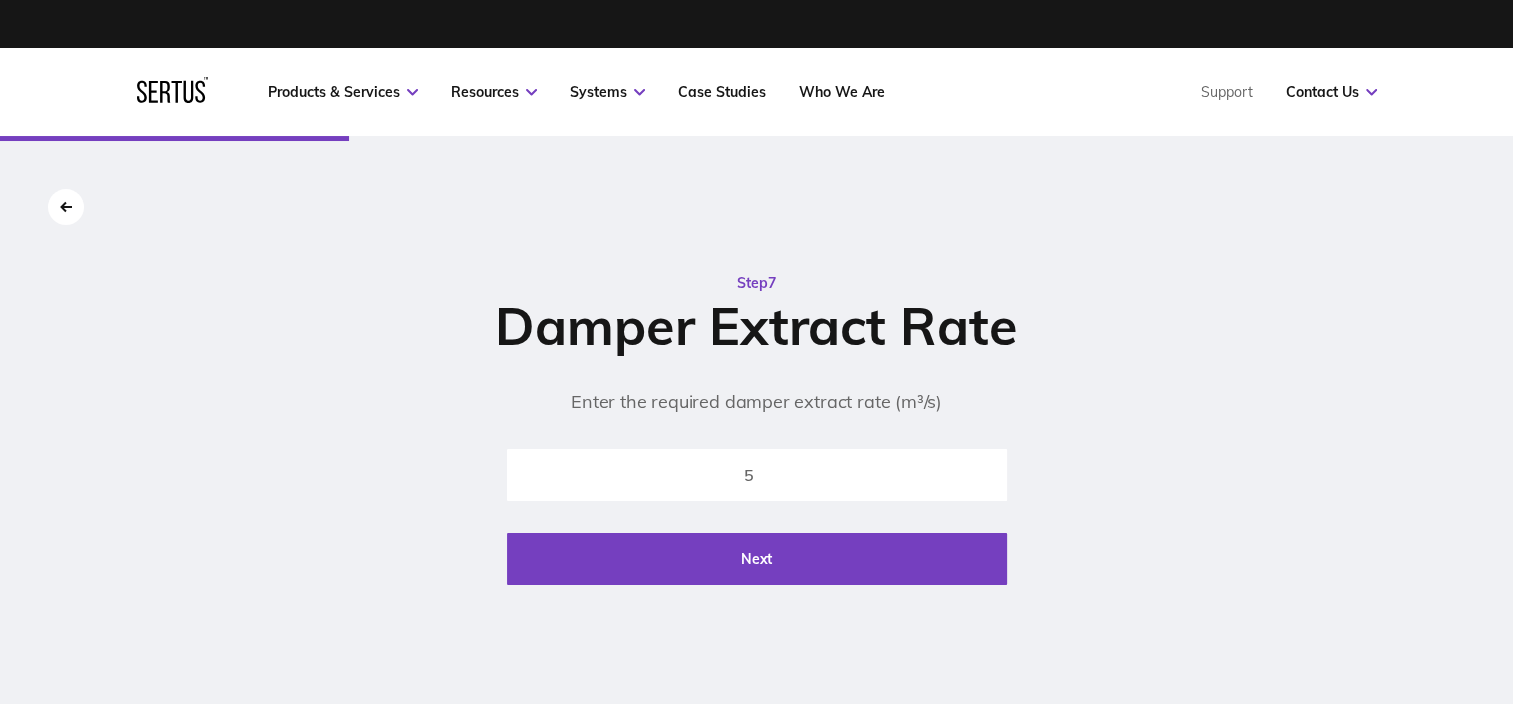 type on "5" 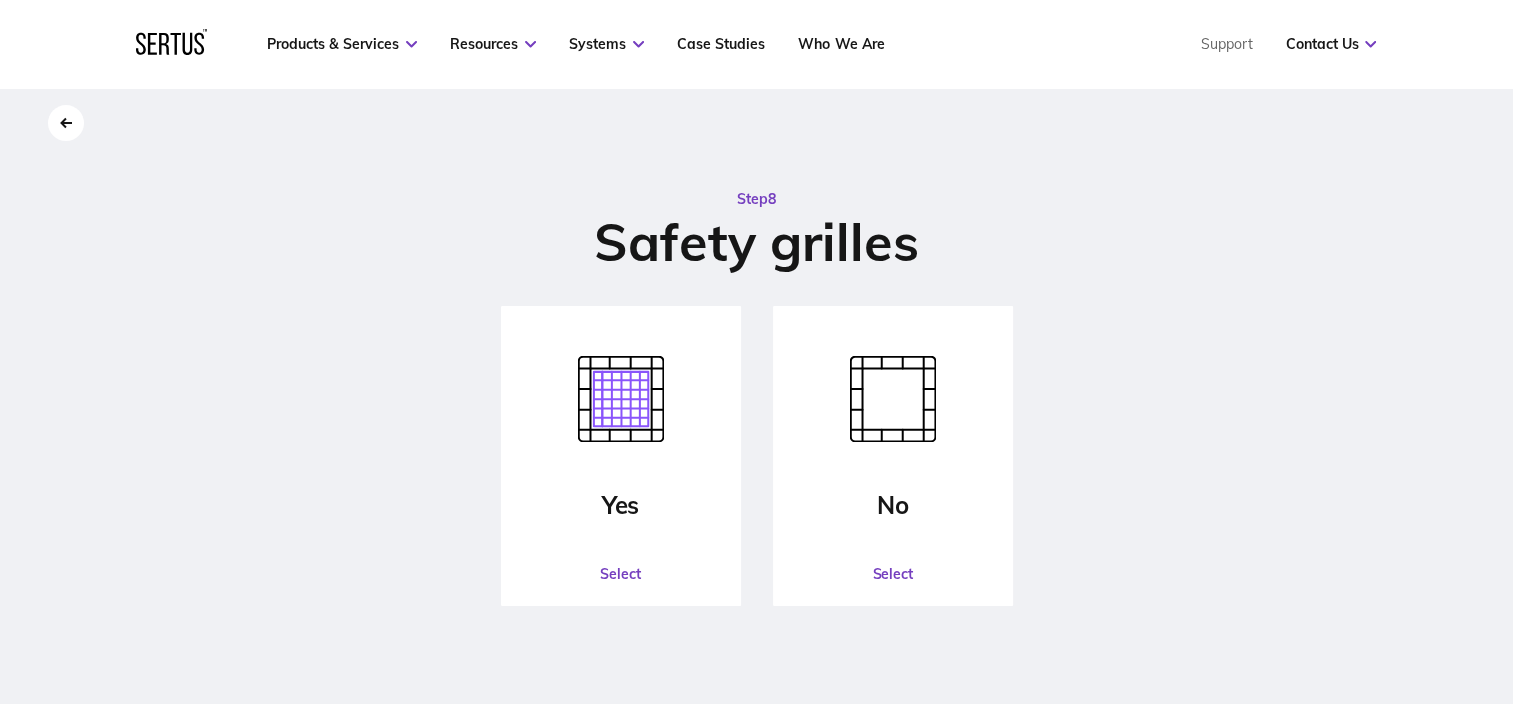 scroll, scrollTop: 100, scrollLeft: 0, axis: vertical 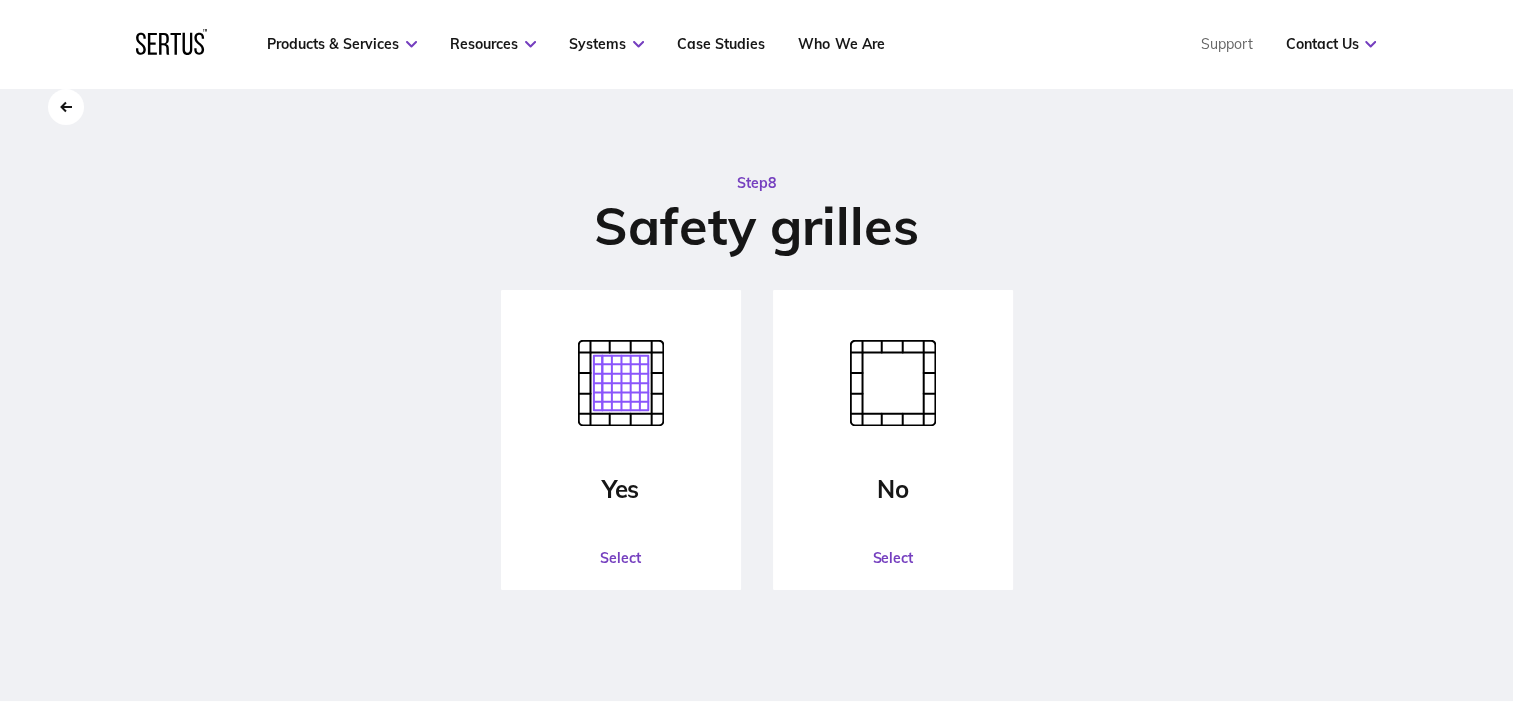 click on "Select" 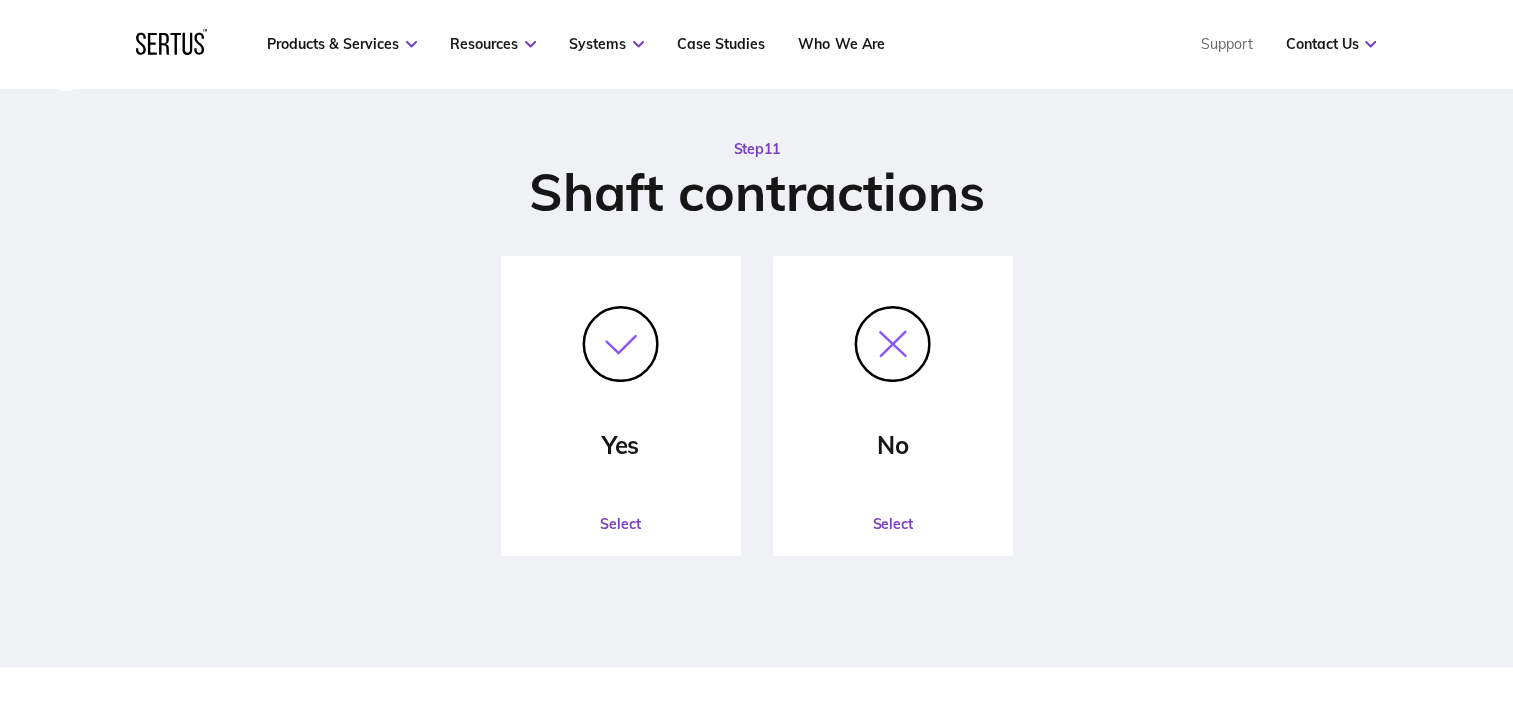 scroll, scrollTop: 100, scrollLeft: 0, axis: vertical 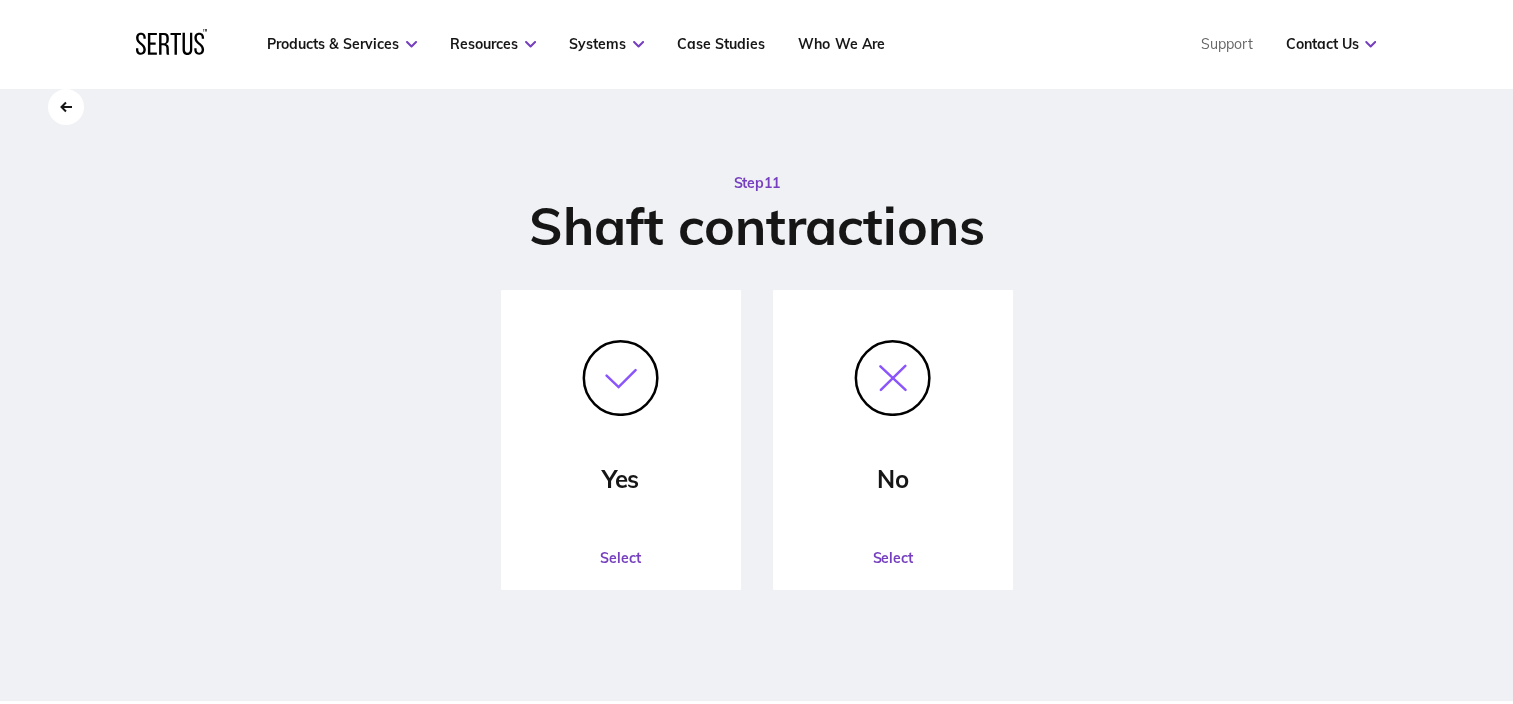 click on "Select" 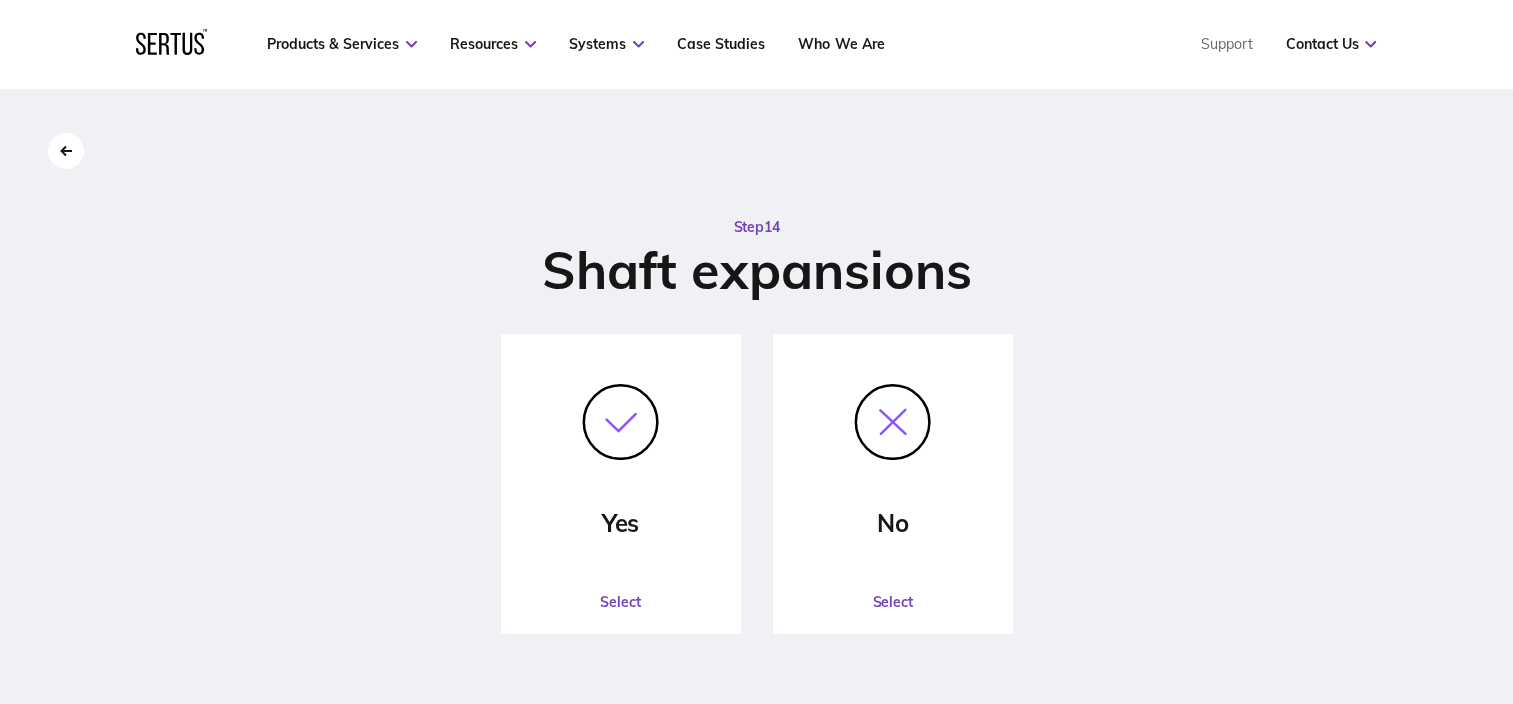 scroll, scrollTop: 100, scrollLeft: 0, axis: vertical 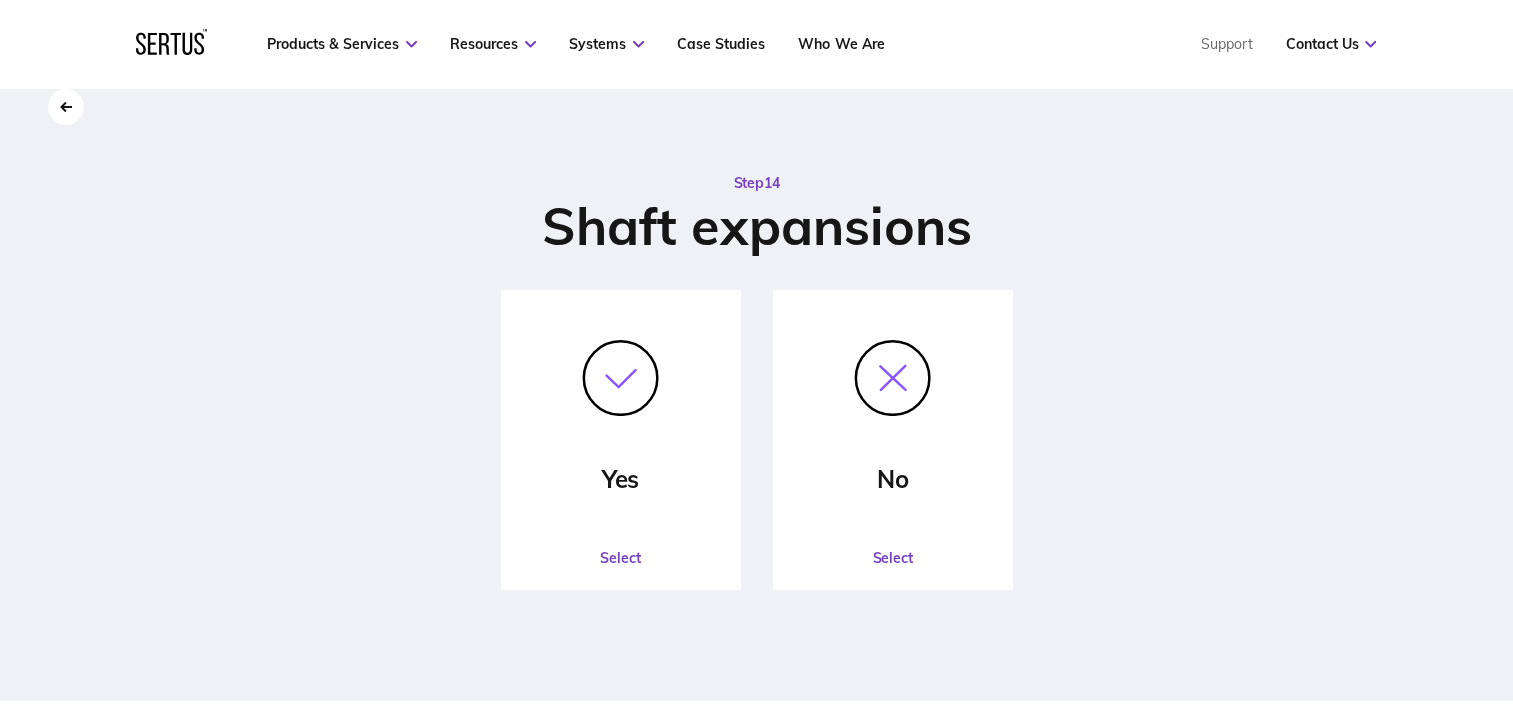 click on "Select" 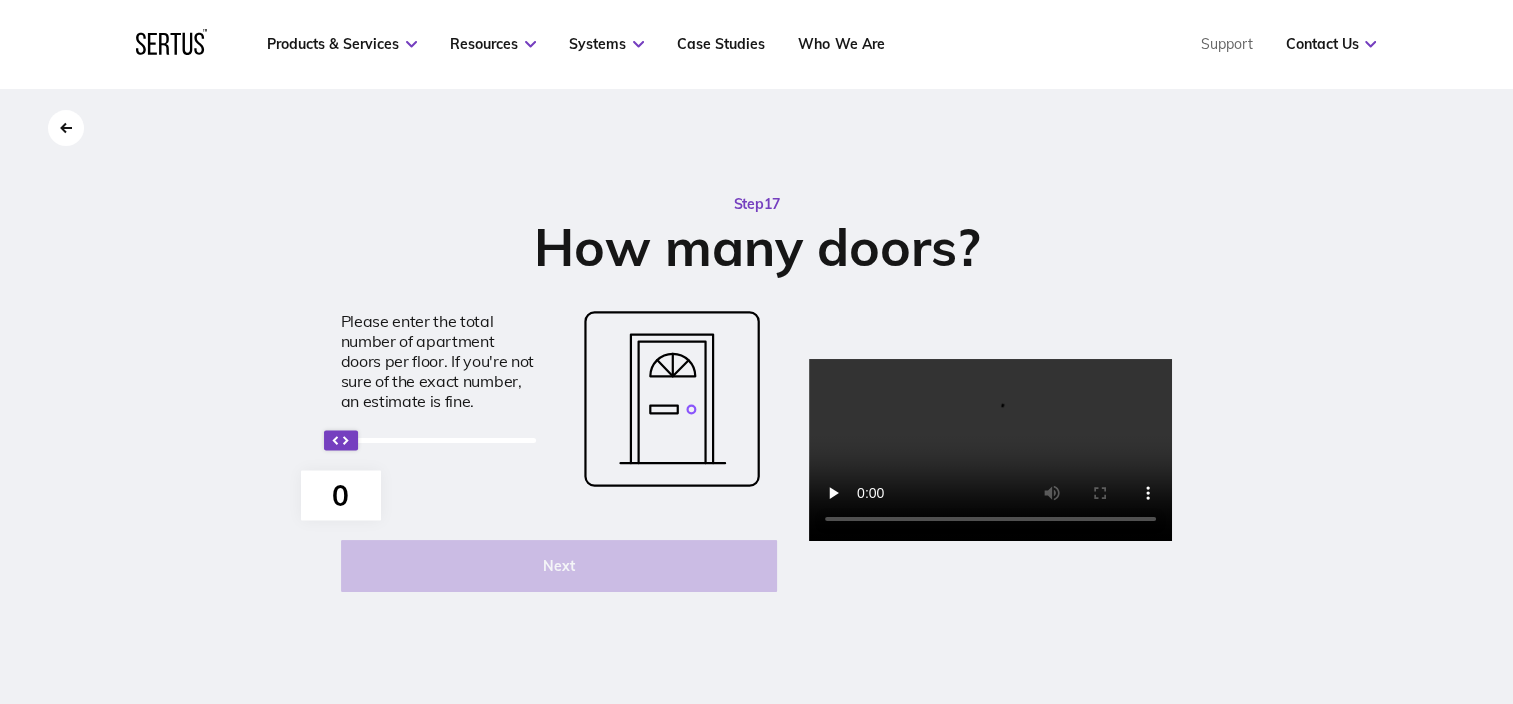 scroll, scrollTop: 200, scrollLeft: 0, axis: vertical 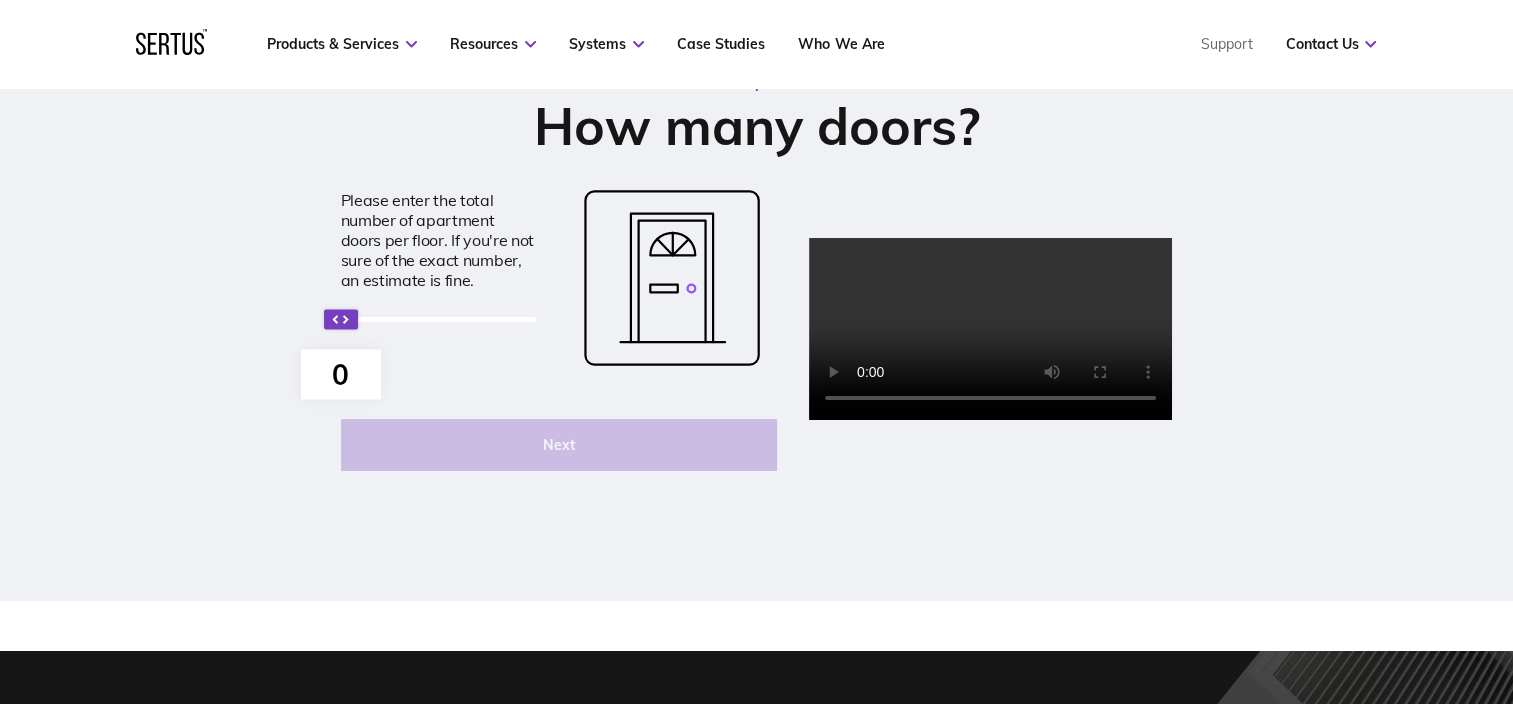 click on "0" at bounding box center (341, 374) 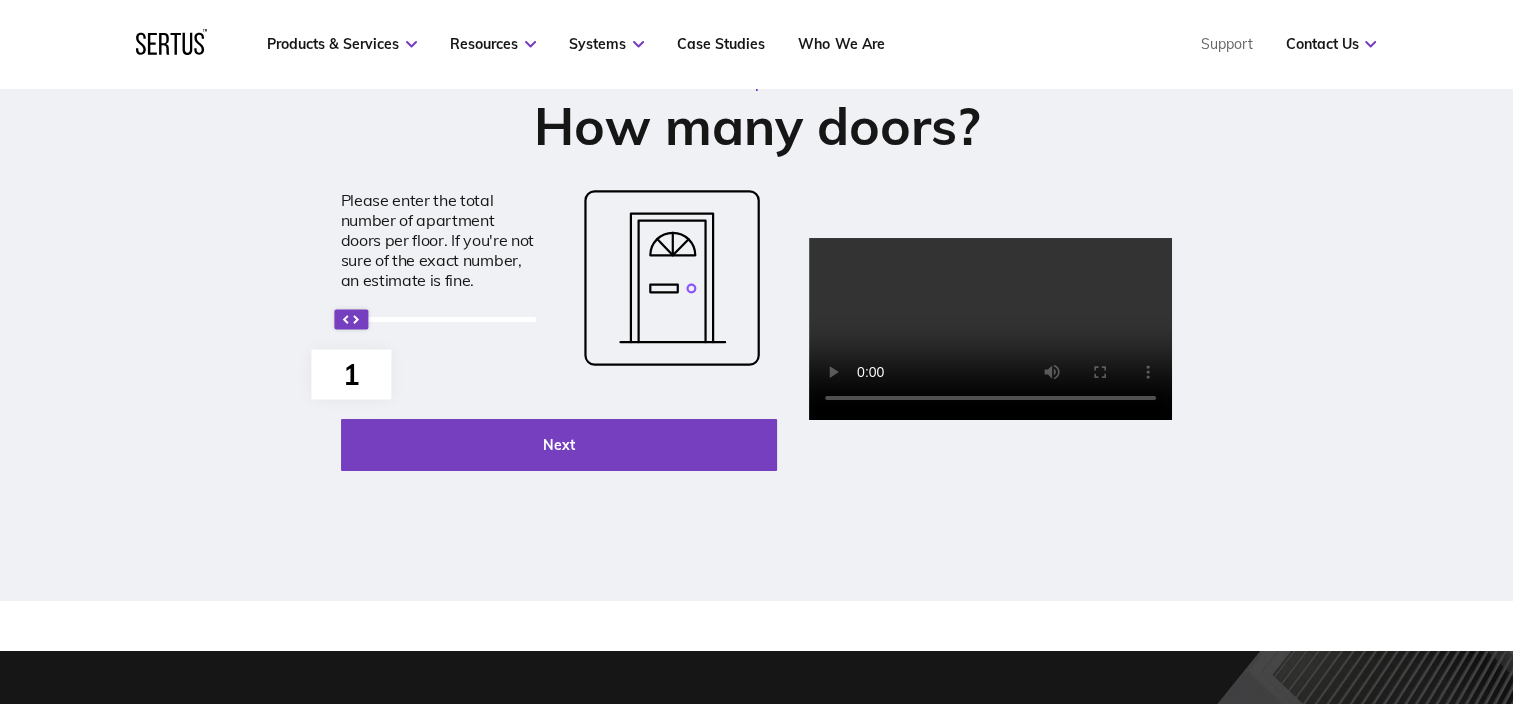 click on "Next" at bounding box center (559, 445) 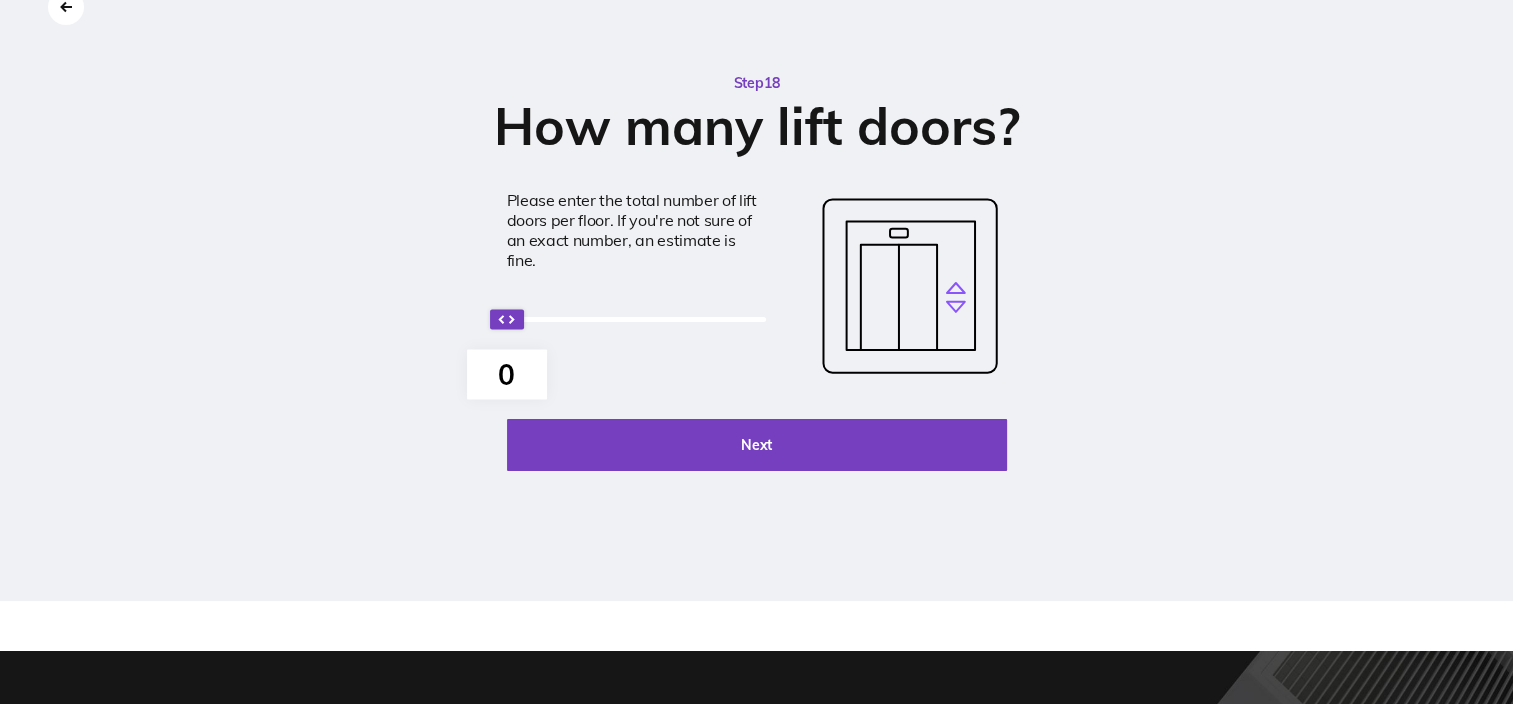 scroll, scrollTop: 0, scrollLeft: 0, axis: both 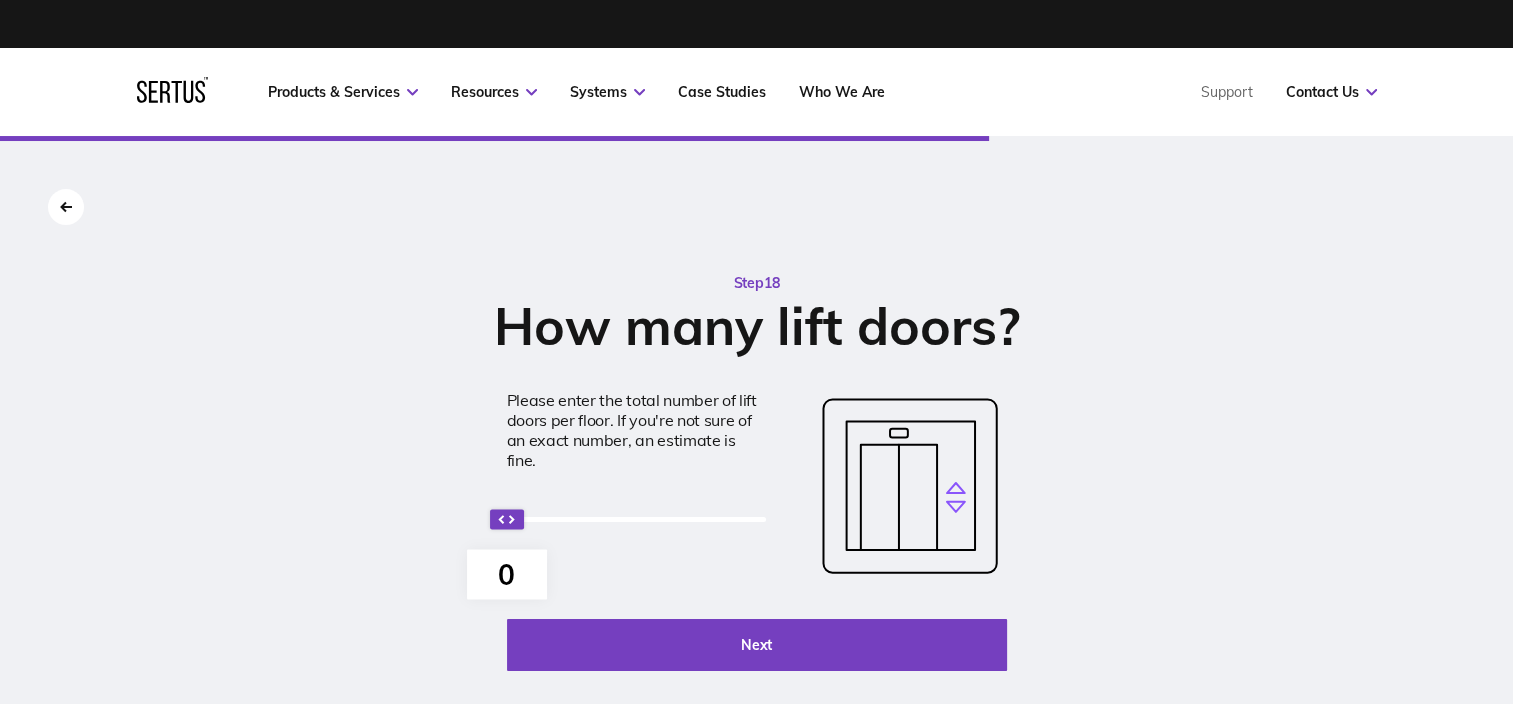 click on "Next" at bounding box center [757, 645] 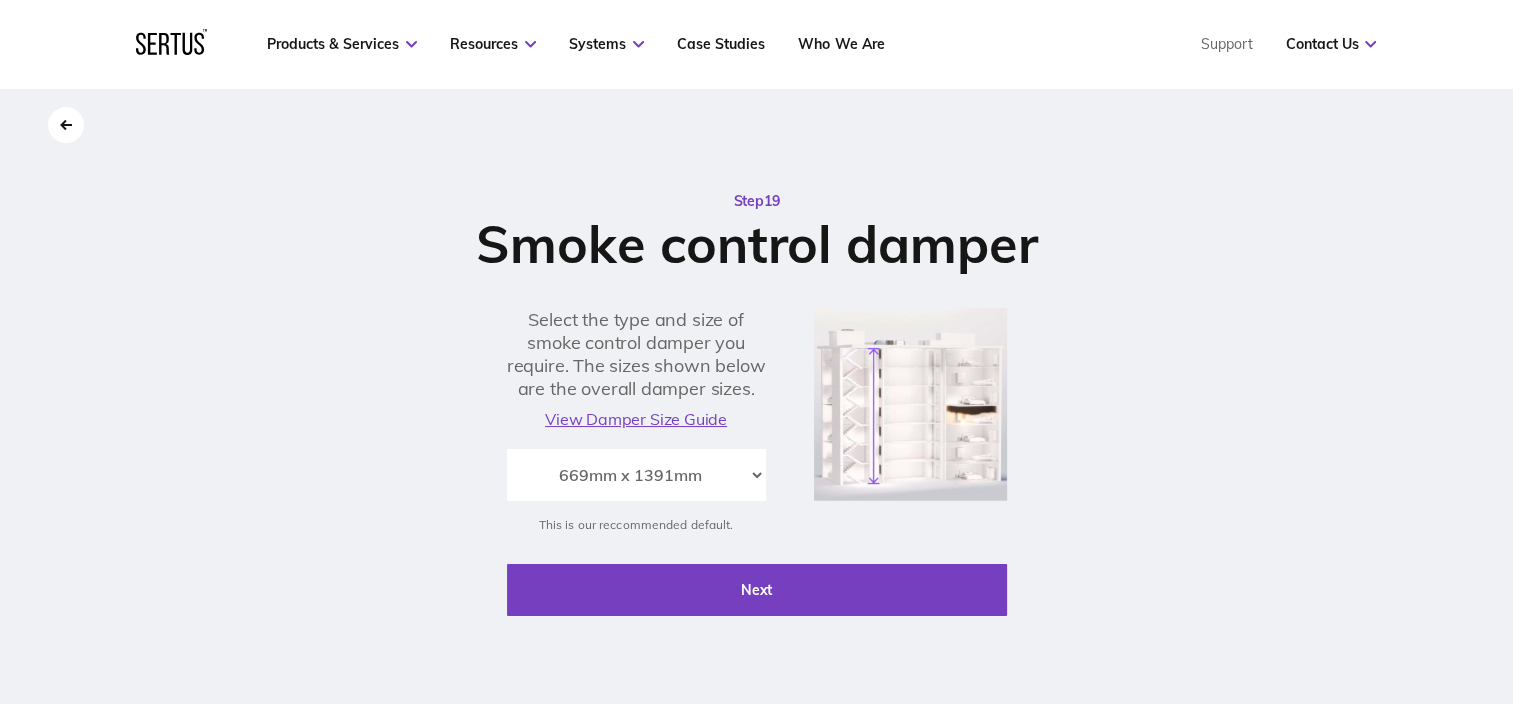 scroll, scrollTop: 100, scrollLeft: 0, axis: vertical 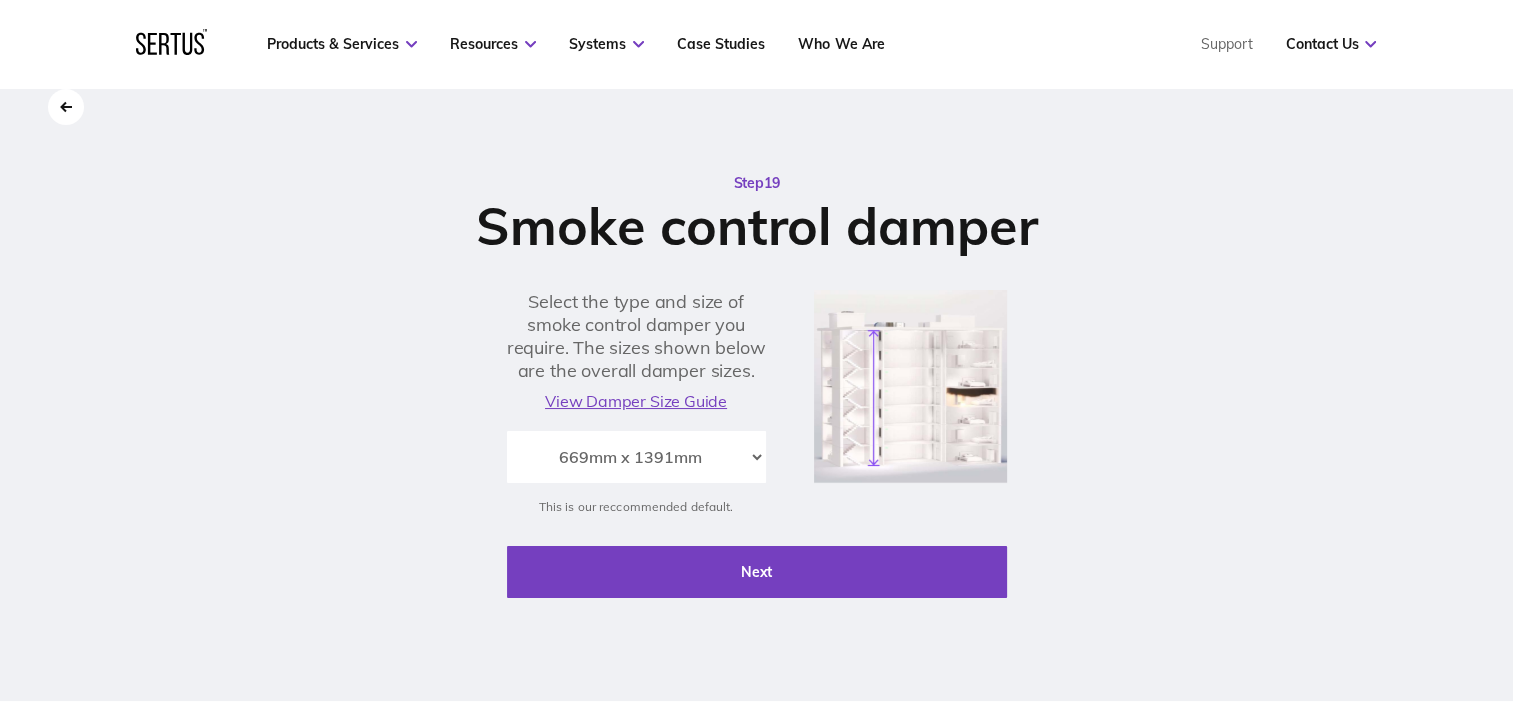 click on "569mm x 391mm 569mm x 441mm 569mm x 491mm 569mm x 541mm 569mm x 591mm 569mm x 641mm 569mm x 691mm 569mm x 741mm 569mm x 791mm 569mm x 841mm 569mm x 891mm 569mm x 941mm 569mm x 991mm 569mm x 1041mm 569mm x 1091mm 569mm x 1141mm 569mm x 1191mm 569mm x 1241mm 569mm x 1291mm 569mm x 1341mm 569mm x 1391mm 669mm x 391mm 669mm x 441mm 669mm x 491mm 669mm x 541mm 669mm x 591mm 669mm x 641mm 669mm x 691mm 669mm x 741mm 669mm x 791mm 669mm x 841mm 669mm x 891mm 669mm x 941mm 669mm x 991mm 669mm x 1041mm 669mm x 1091mm 669mm x 1141mm 669mm x 1191mm 669mm x 1241mm 669mm x 1291mm 669mm x 1341mm 669mm x 1391mm 769mm x 391mm 769mm x 441mm 769mm x 491mm 769mm x 541mm 769mm x 591mm 769mm x 641mm 769mm x 691mm 769mm x 741mm 769mm x 791mm 769mm x 841mm 769mm x 891mm 769mm x 941mm 769mm x 991mm 769mm x 1041mm 769mm x 1091mm 769mm x 1141mm 769mm x 1191mm 769mm x 1241mm 769mm x 1291mm 769mm x 1341mm 769mm x 1391mm 869mm x 391mm 869mm x 441mm 869mm x 491mm 869mm x 541mm 869mm x 591mm 869mm x 641mm 869mm x 691mm 869mm x 741mm" at bounding box center (636, 457) 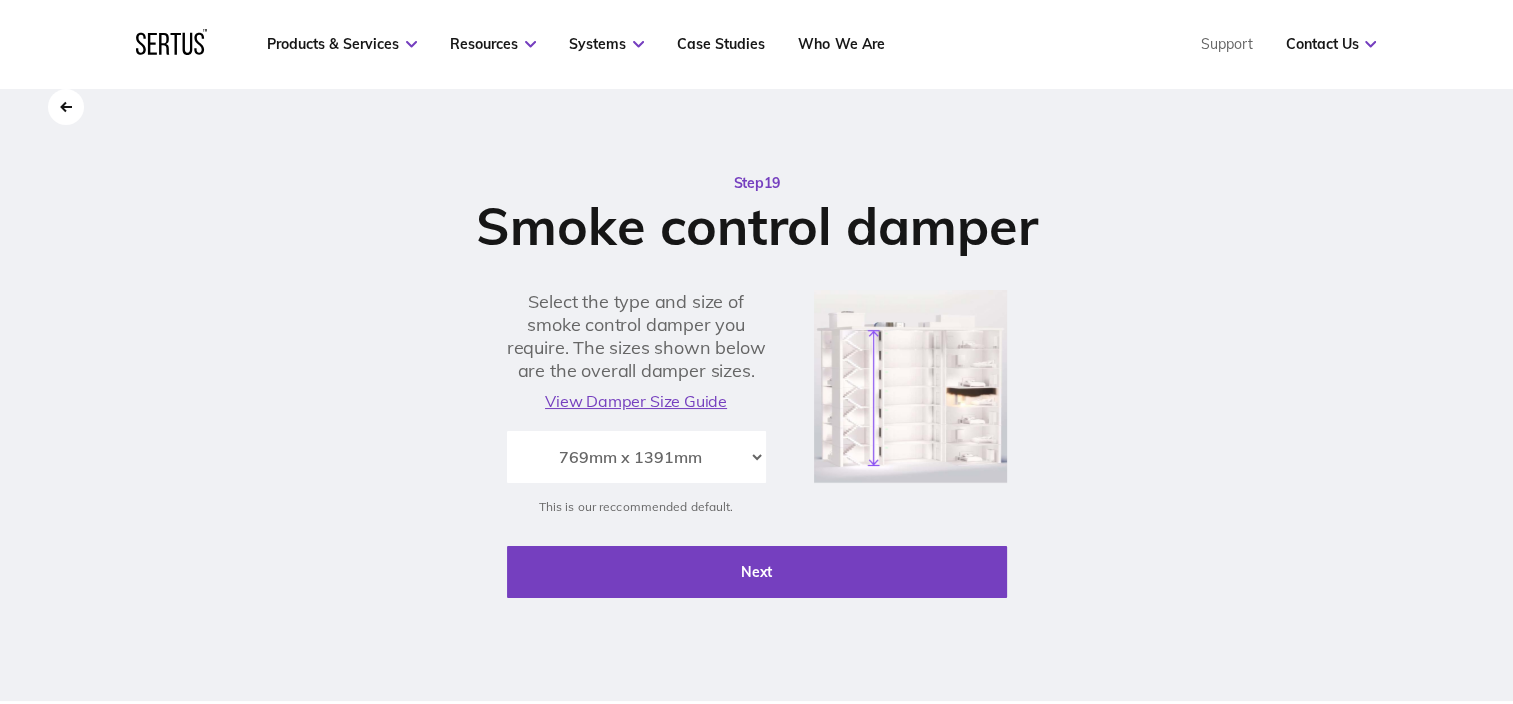 click on "569mm x 391mm 569mm x 441mm 569mm x 491mm 569mm x 541mm 569mm x 591mm 569mm x 641mm 569mm x 691mm 569mm x 741mm 569mm x 791mm 569mm x 841mm 569mm x 891mm 569mm x 941mm 569mm x 991mm 569mm x 1041mm 569mm x 1091mm 569mm x 1141mm 569mm x 1191mm 569mm x 1241mm 569mm x 1291mm 569mm x 1341mm 569mm x 1391mm 669mm x 391mm 669mm x 441mm 669mm x 491mm 669mm x 541mm 669mm x 591mm 669mm x 641mm 669mm x 691mm 669mm x 741mm 669mm x 791mm 669mm x 841mm 669mm x 891mm 669mm x 941mm 669mm x 991mm 669mm x 1041mm 669mm x 1091mm 669mm x 1141mm 669mm x 1191mm 669mm x 1241mm 669mm x 1291mm 669mm x 1341mm 669mm x 1391mm 769mm x 391mm 769mm x 441mm 769mm x 491mm 769mm x 541mm 769mm x 591mm 769mm x 641mm 769mm x 691mm 769mm x 741mm 769mm x 791mm 769mm x 841mm 769mm x 891mm 769mm x 941mm 769mm x 991mm 769mm x 1041mm 769mm x 1091mm 769mm x 1141mm 769mm x 1191mm 769mm x 1241mm 769mm x 1291mm 769mm x 1341mm 769mm x 1391mm 869mm x 391mm 869mm x 441mm 869mm x 491mm 869mm x 541mm 869mm x 591mm 869mm x 641mm 869mm x 691mm 869mm x 741mm" at bounding box center [636, 457] 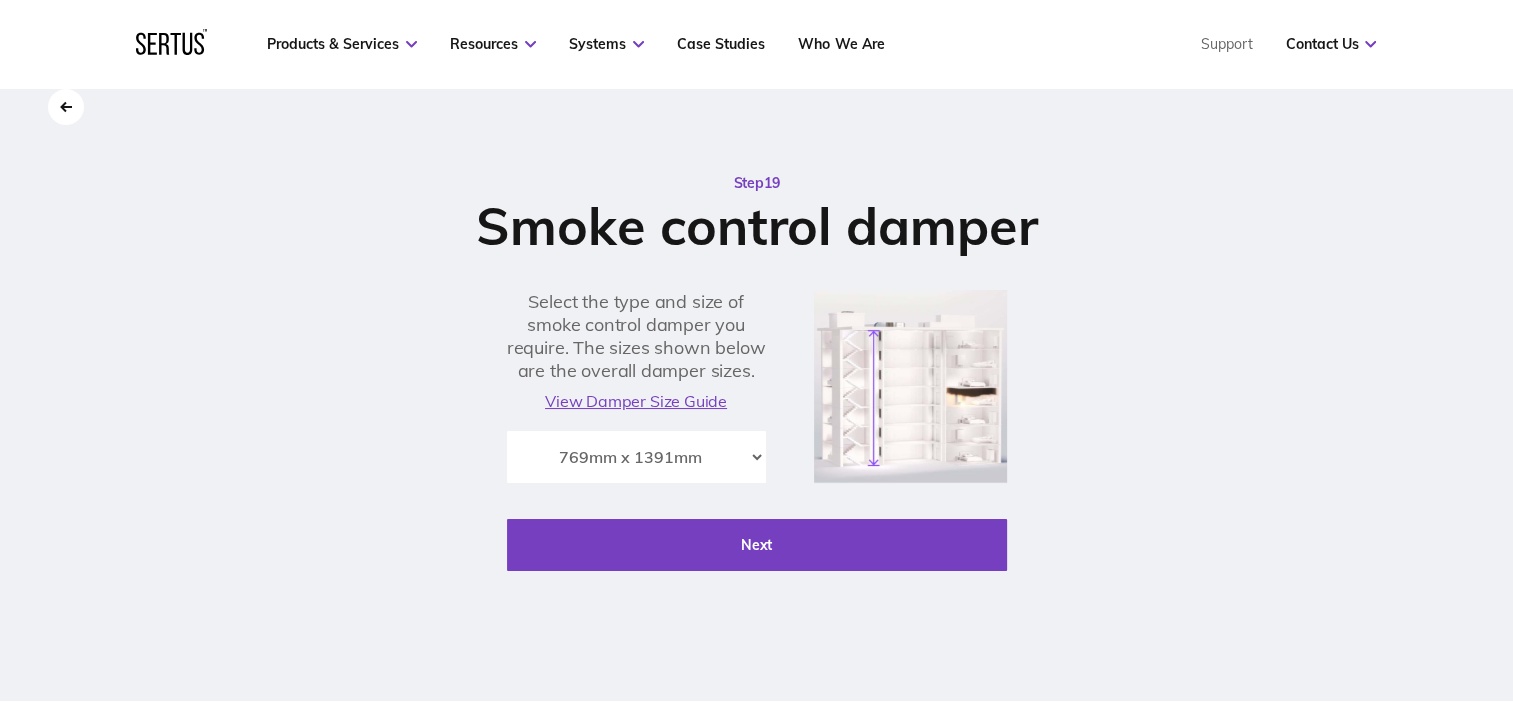 click on "Next" at bounding box center (757, 545) 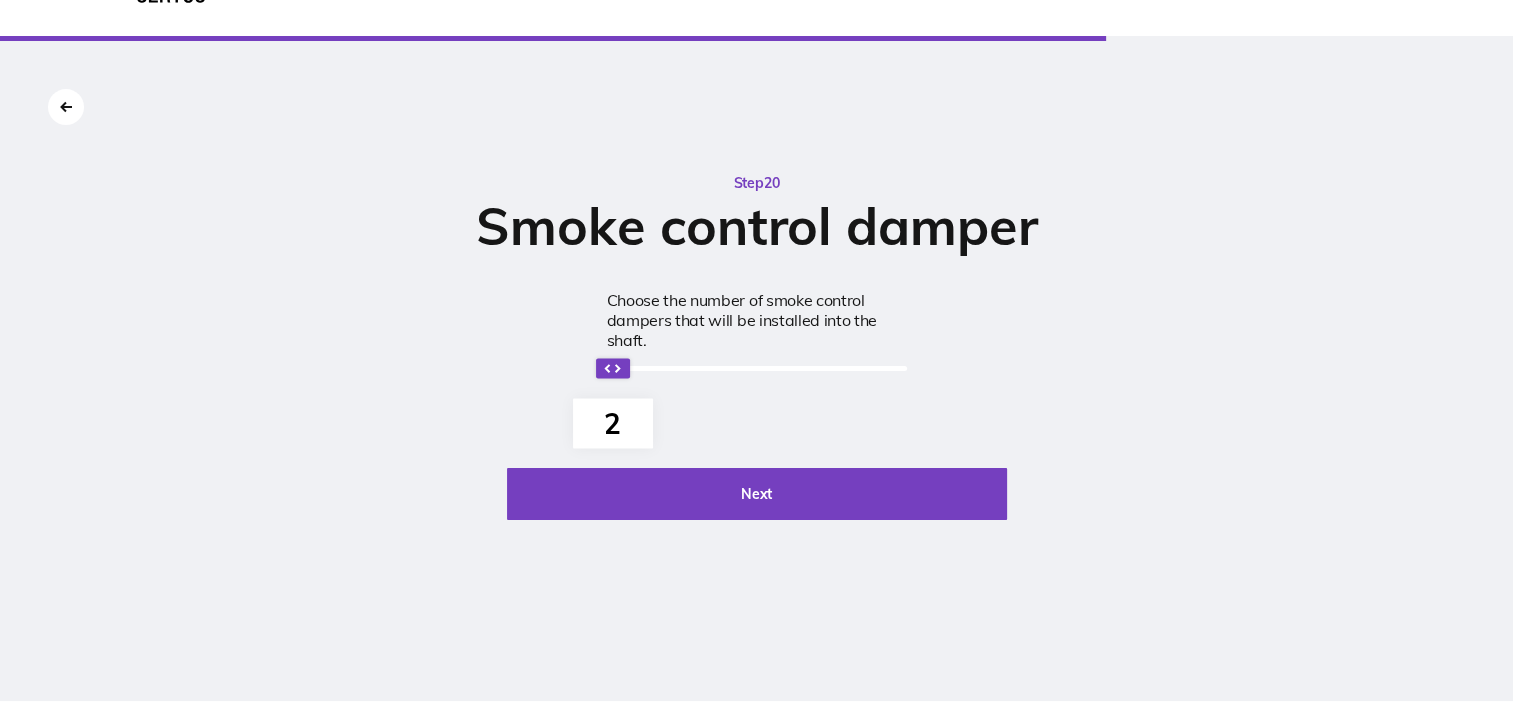 scroll, scrollTop: 0, scrollLeft: 0, axis: both 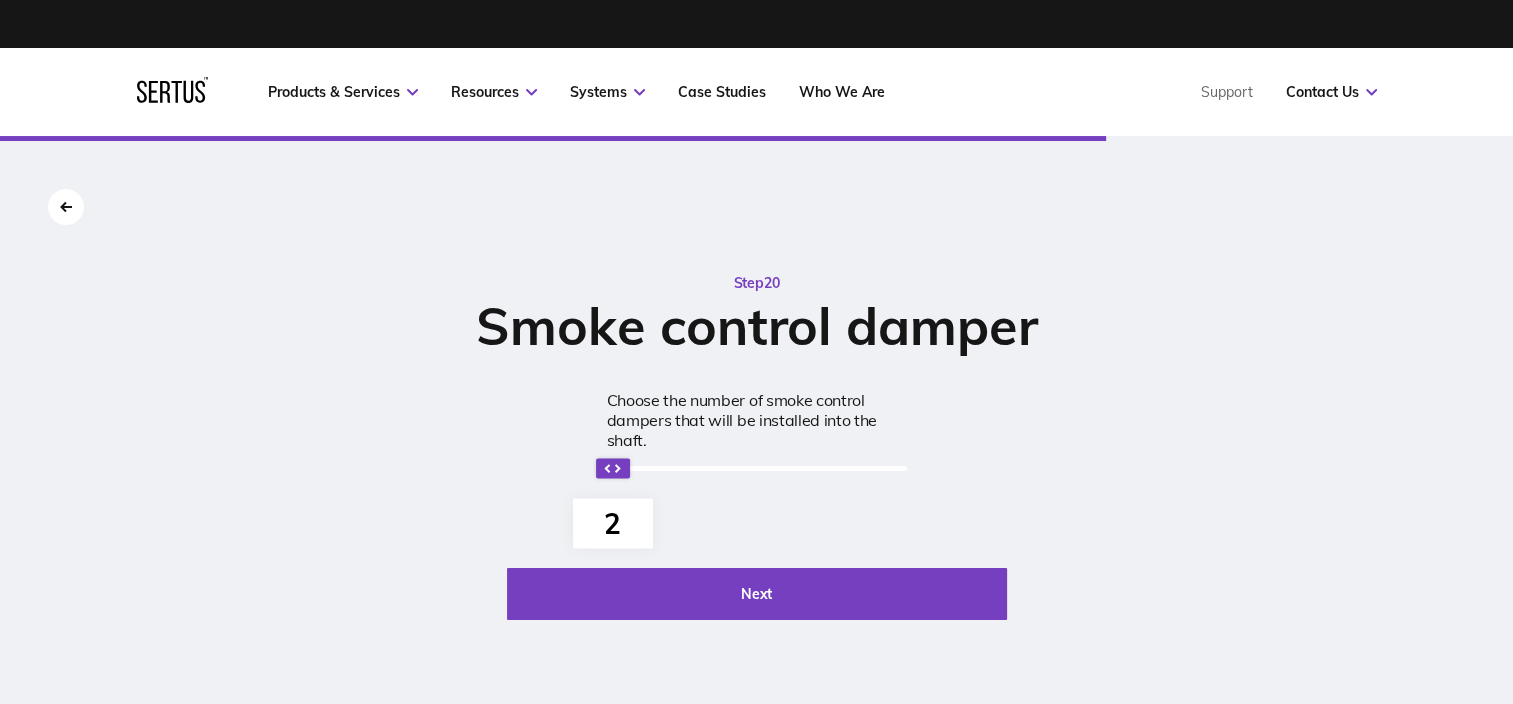 click on "Next" at bounding box center (757, 594) 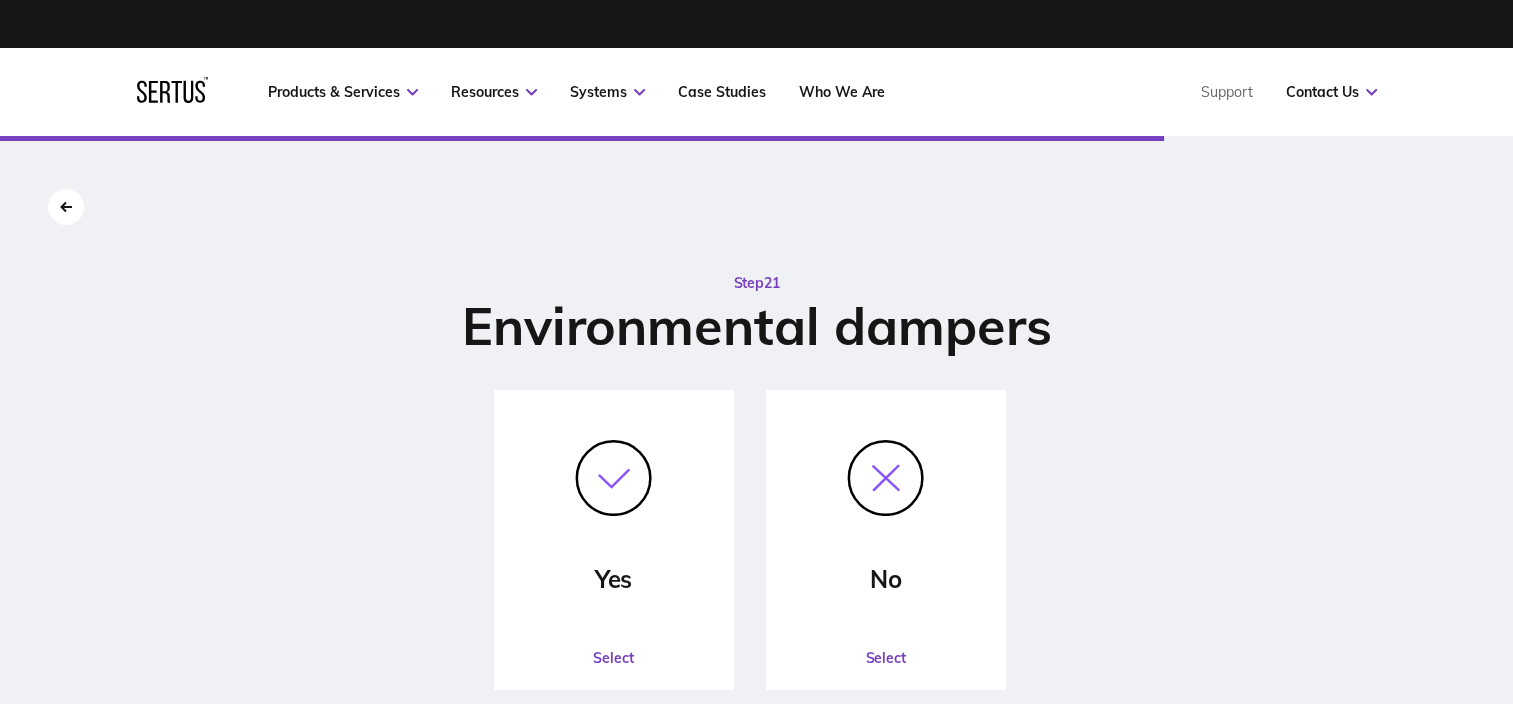 click 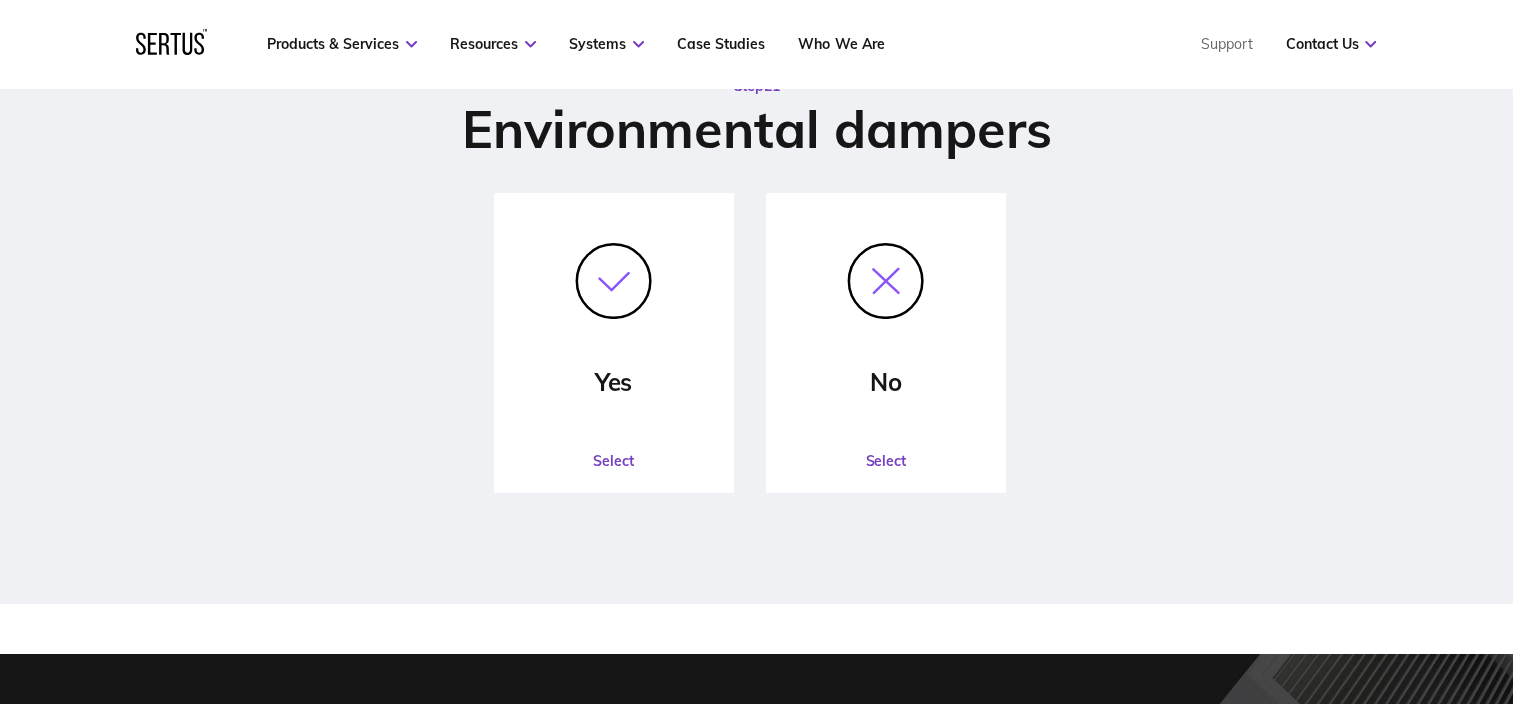 scroll, scrollTop: 200, scrollLeft: 0, axis: vertical 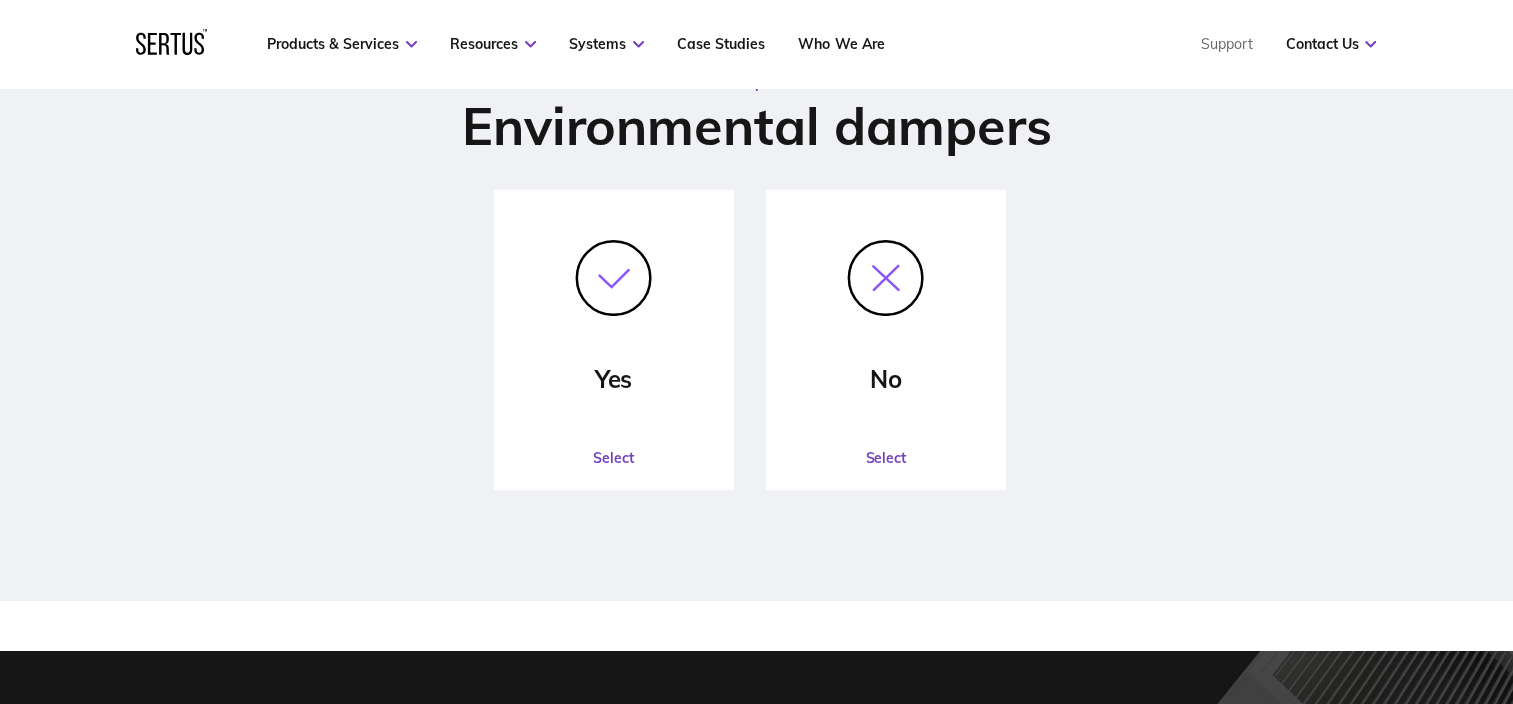 click on "Select" 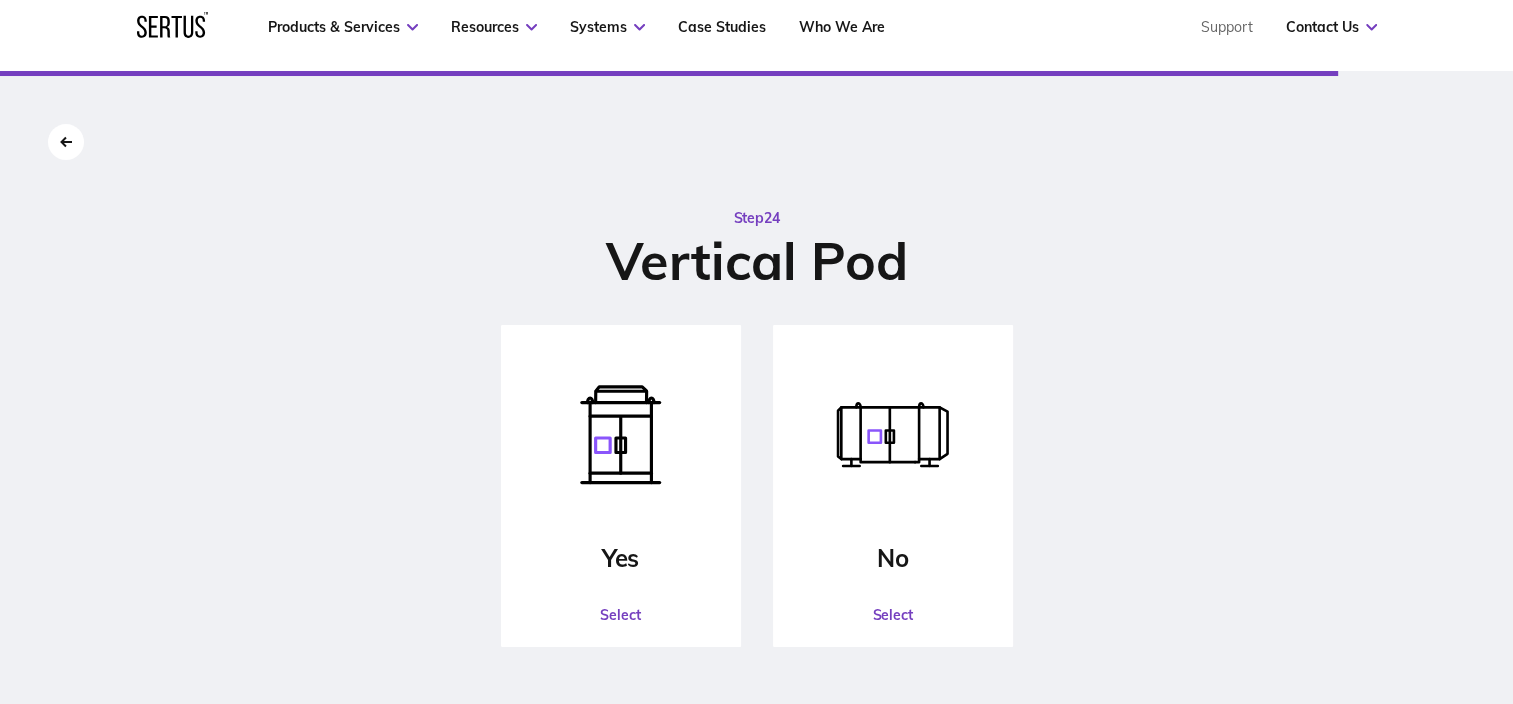 scroll, scrollTop: 100, scrollLeft: 0, axis: vertical 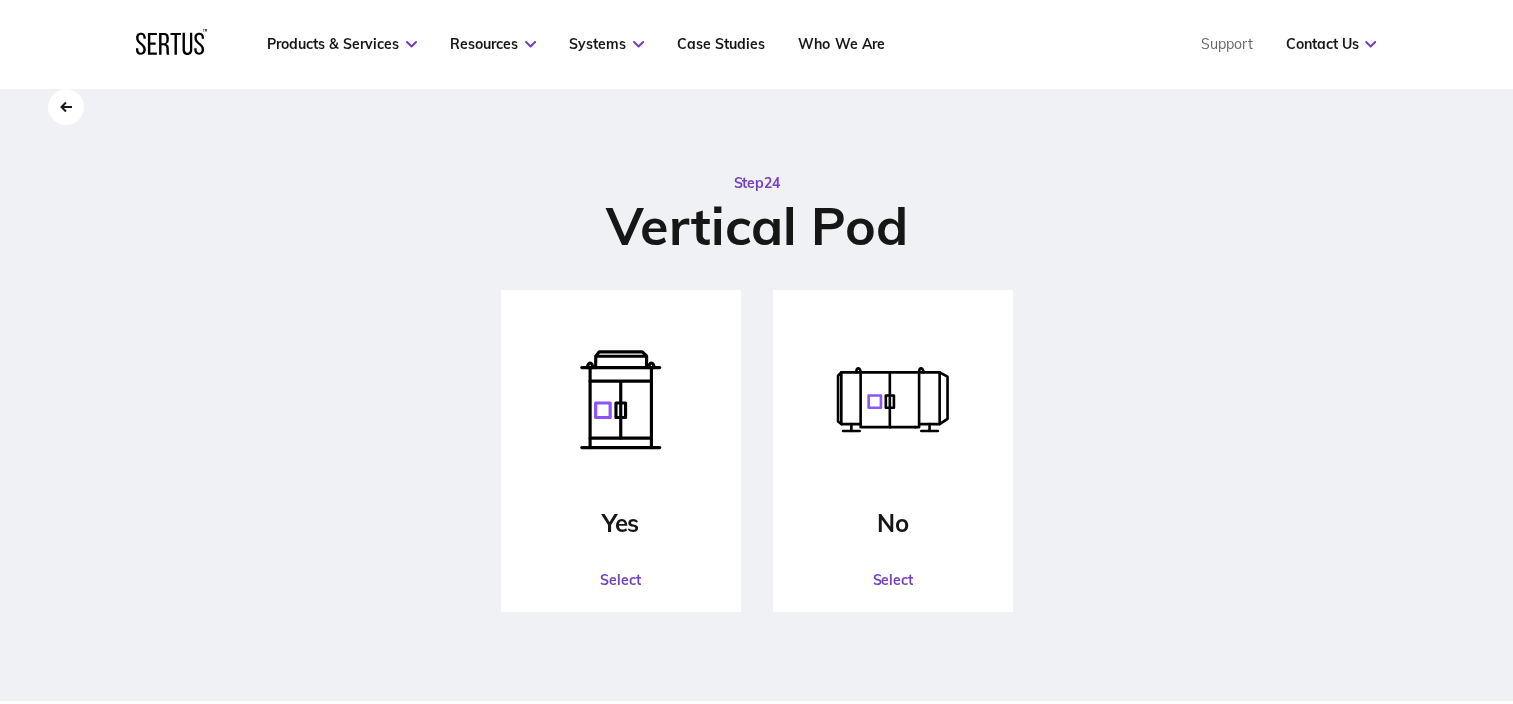 click on "Select" 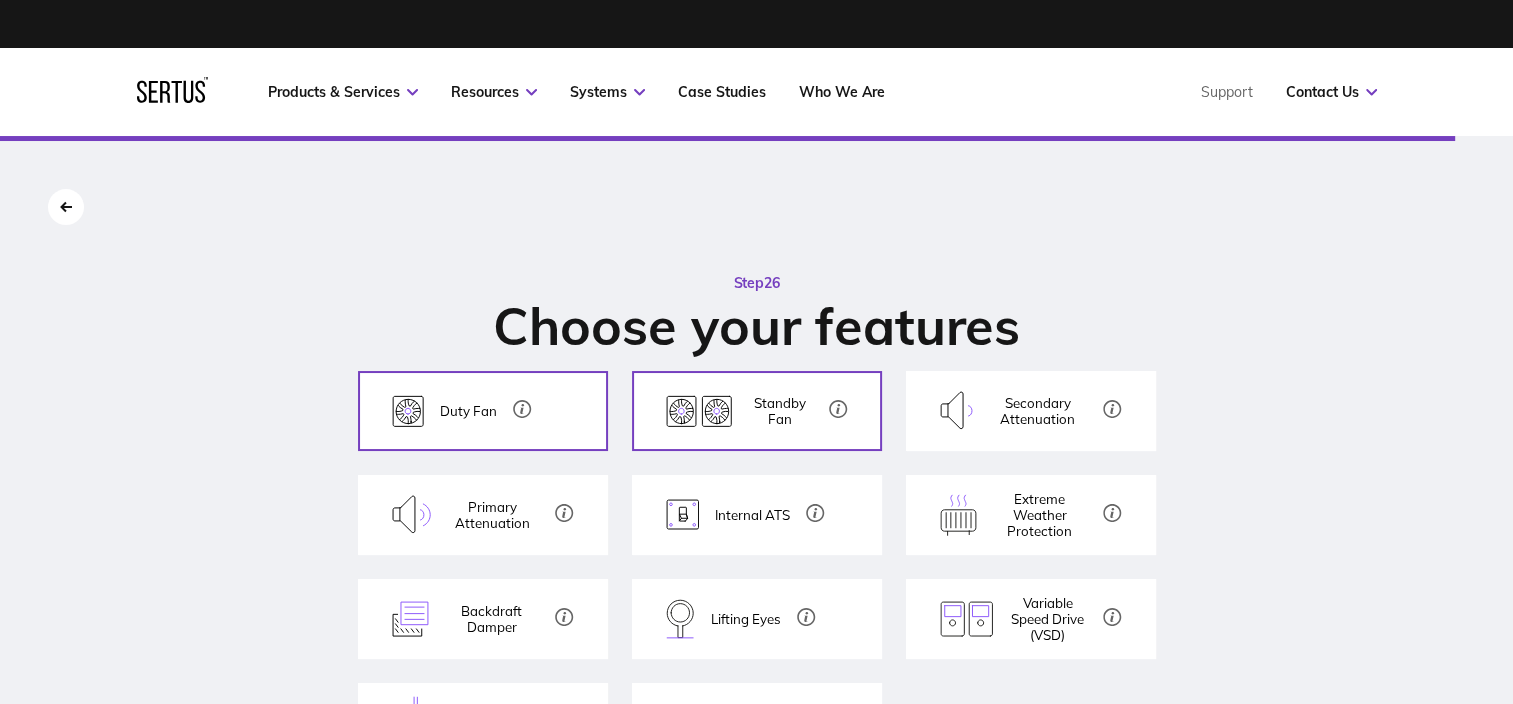 scroll, scrollTop: 200, scrollLeft: 0, axis: vertical 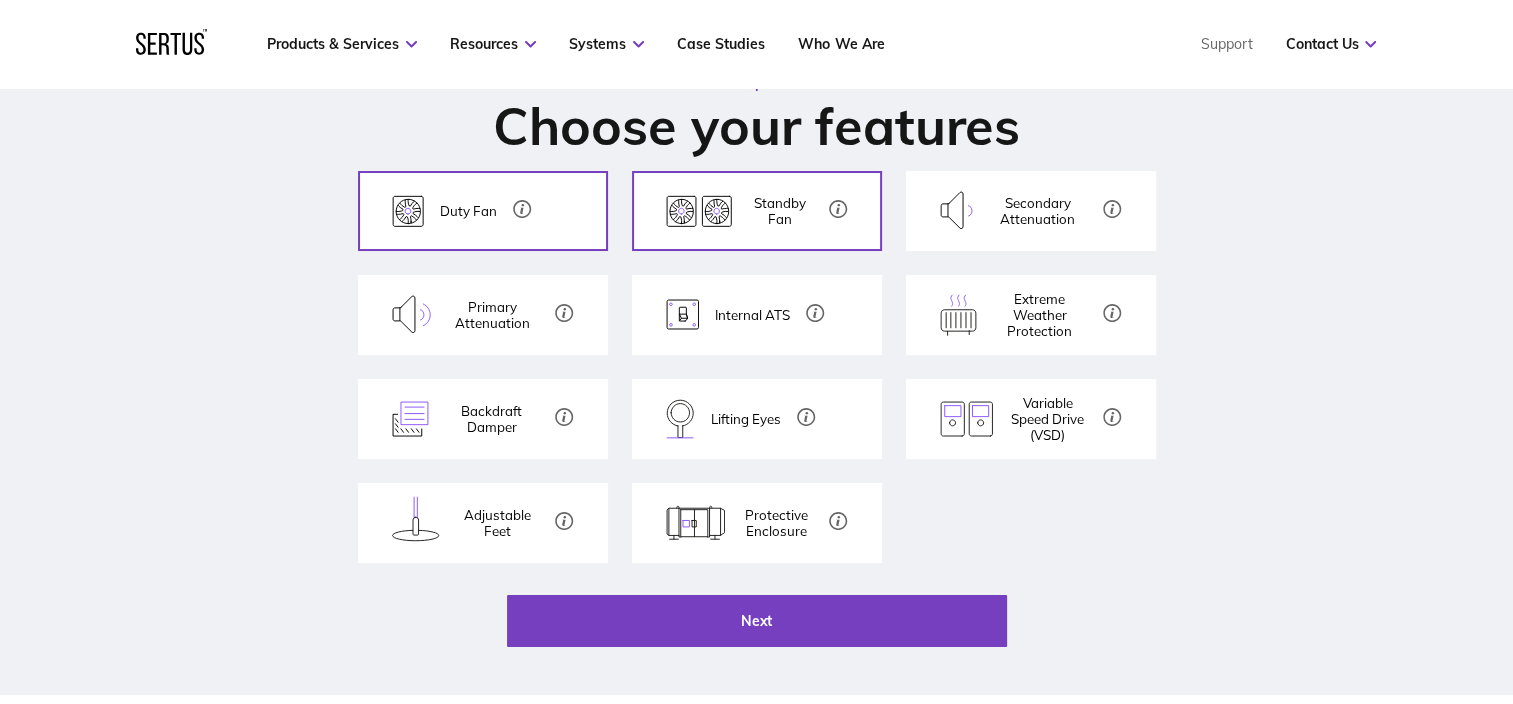 click at bounding box center [699, 211] 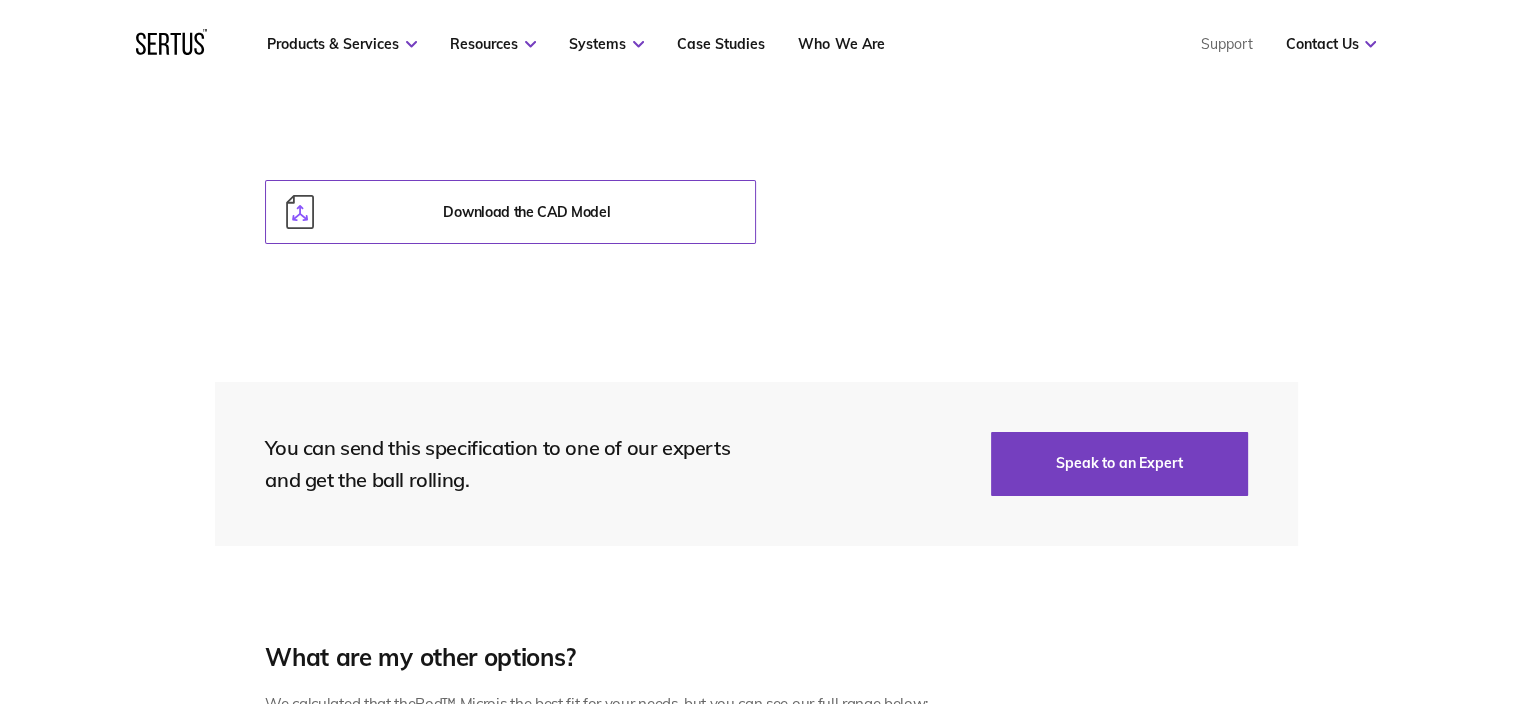 scroll, scrollTop: 1500, scrollLeft: 0, axis: vertical 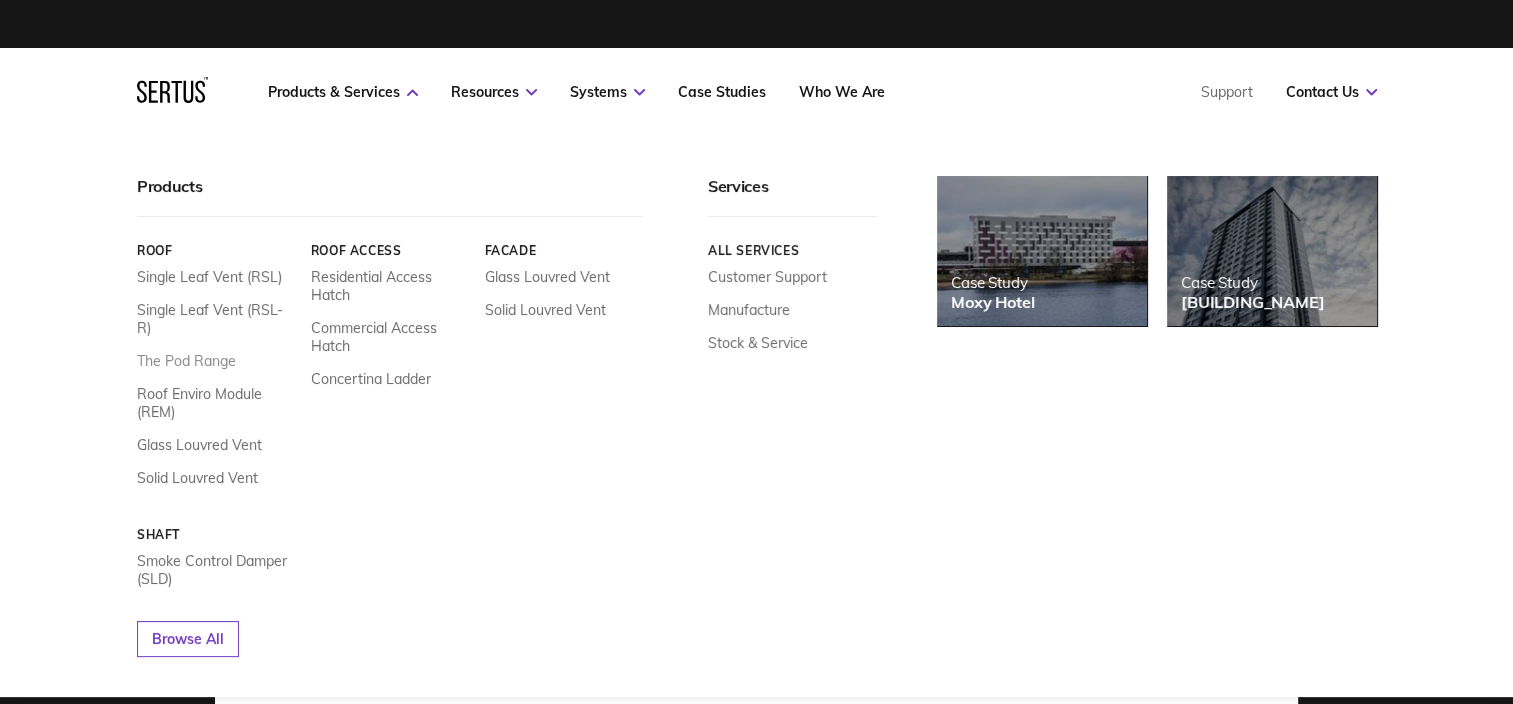 click on "The Pod Range" at bounding box center [186, 361] 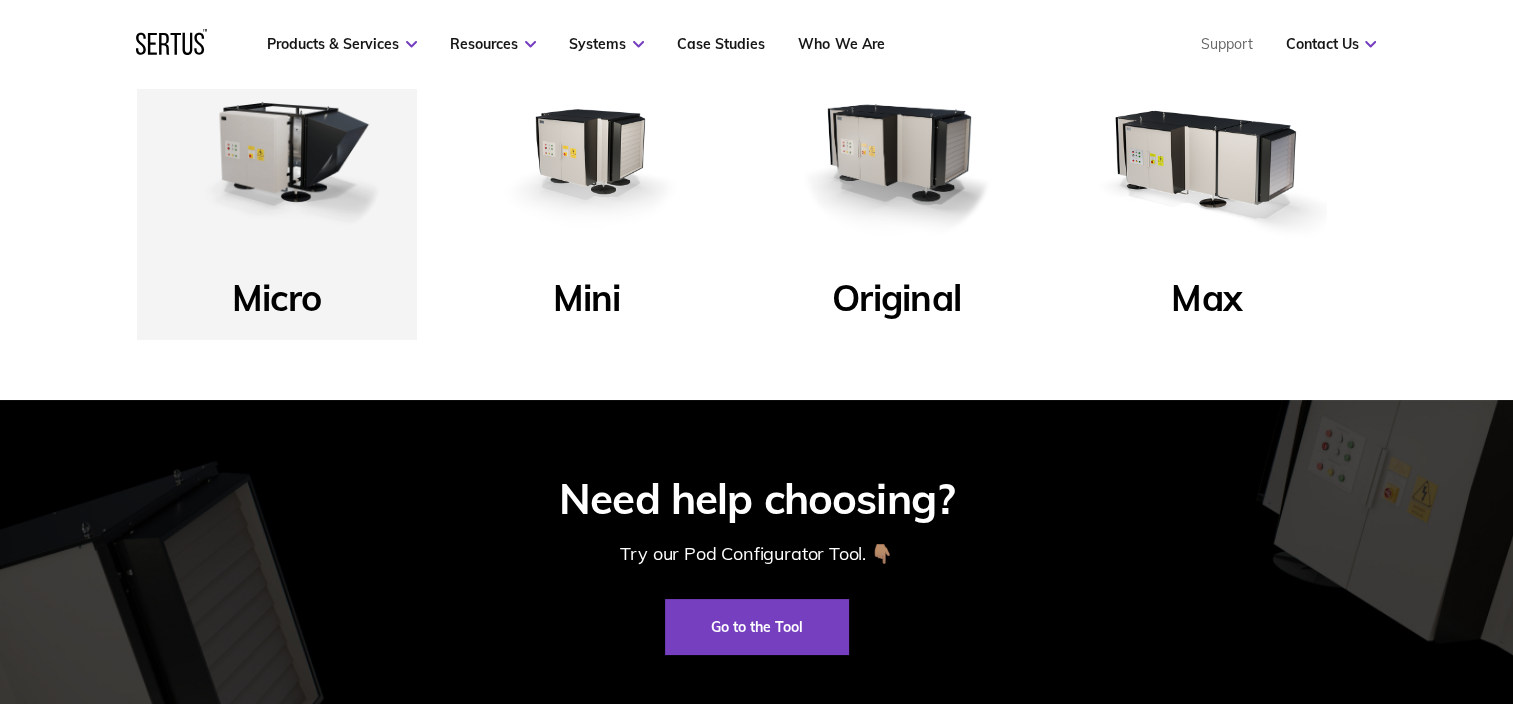 scroll, scrollTop: 800, scrollLeft: 0, axis: vertical 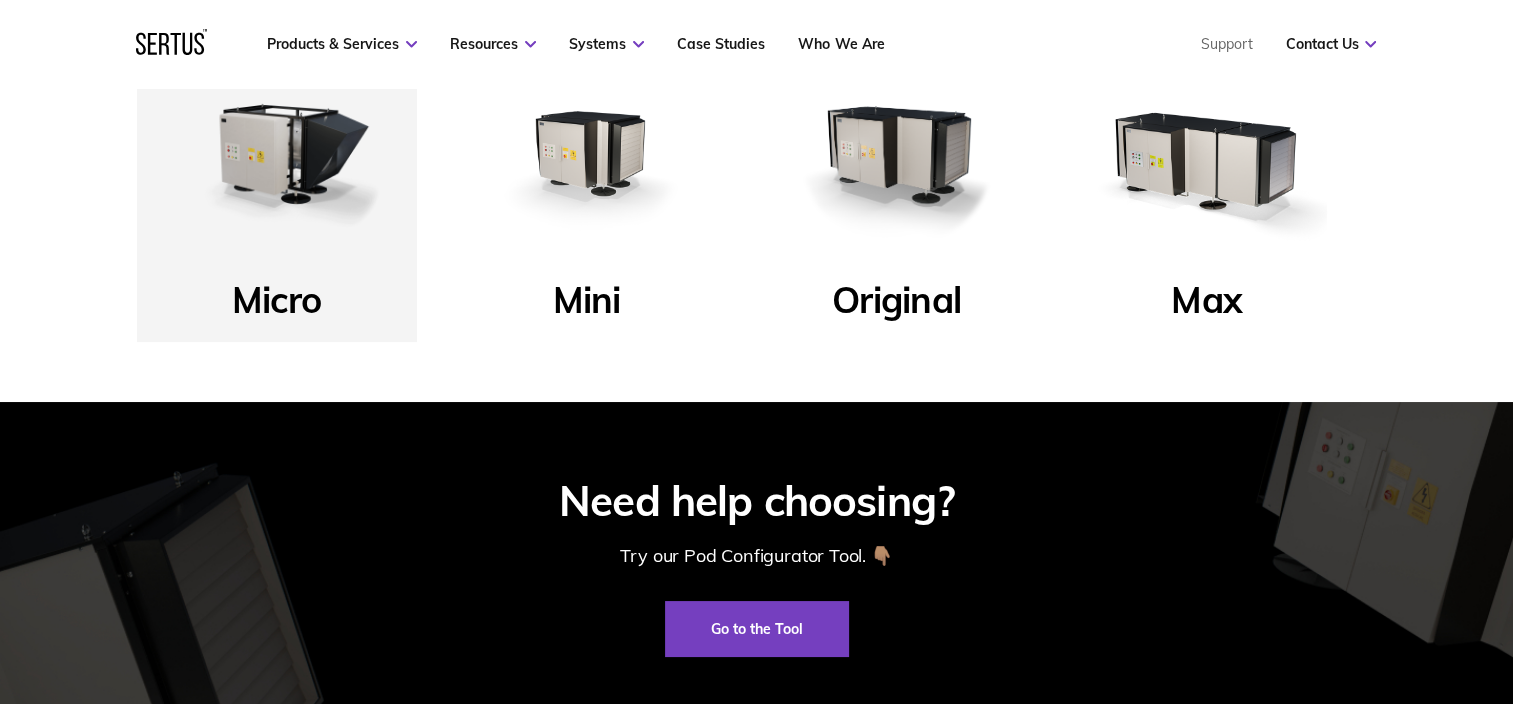 click at bounding box center (1207, 153) 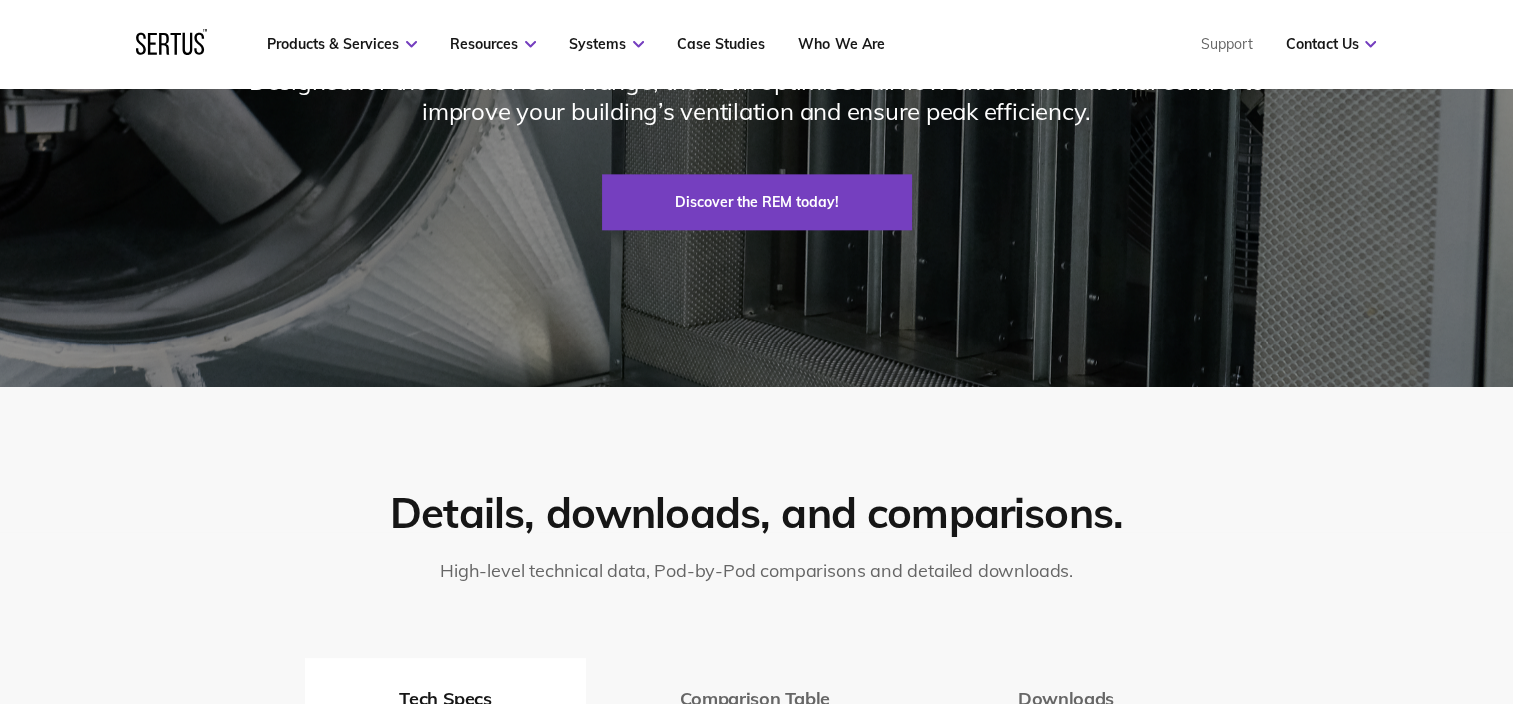 scroll, scrollTop: 2700, scrollLeft: 0, axis: vertical 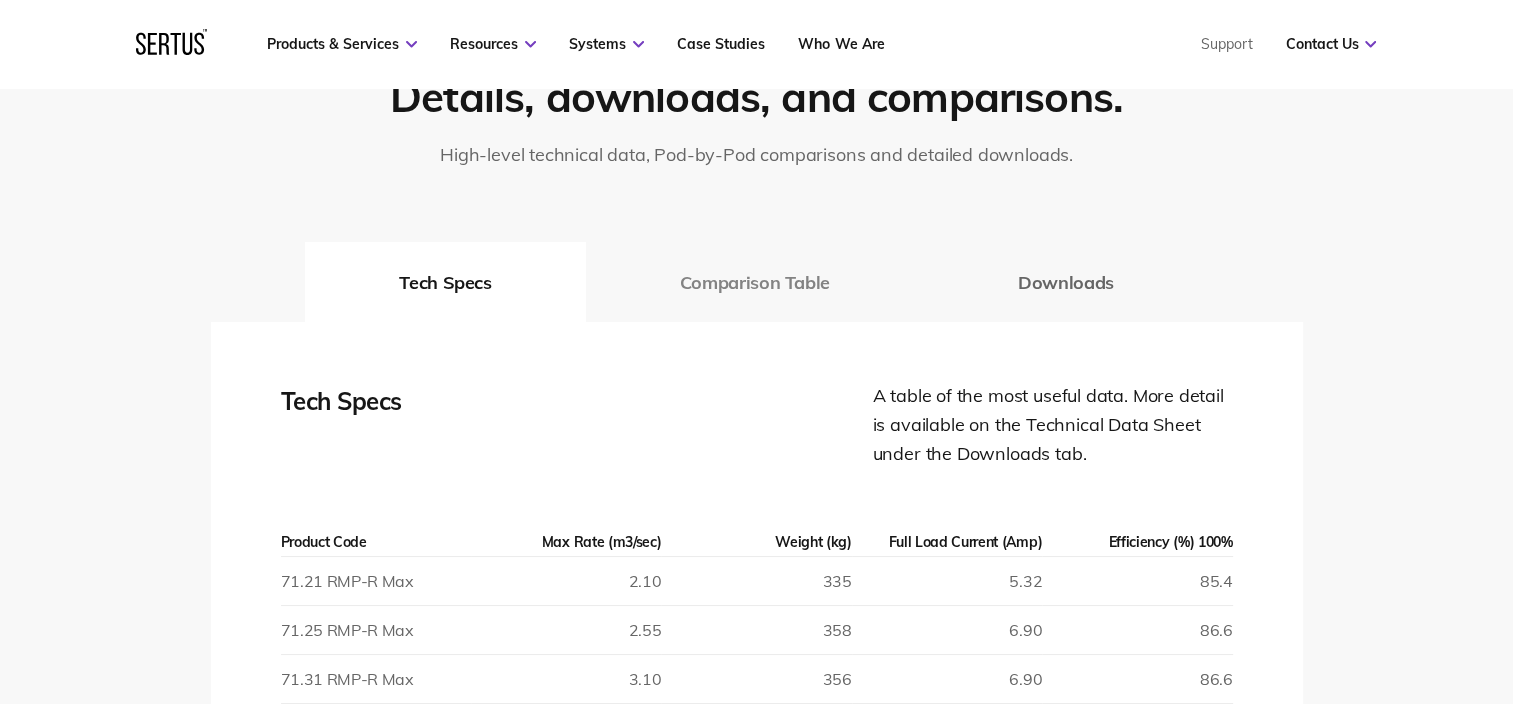 click on "Comparison Table" at bounding box center [755, 282] 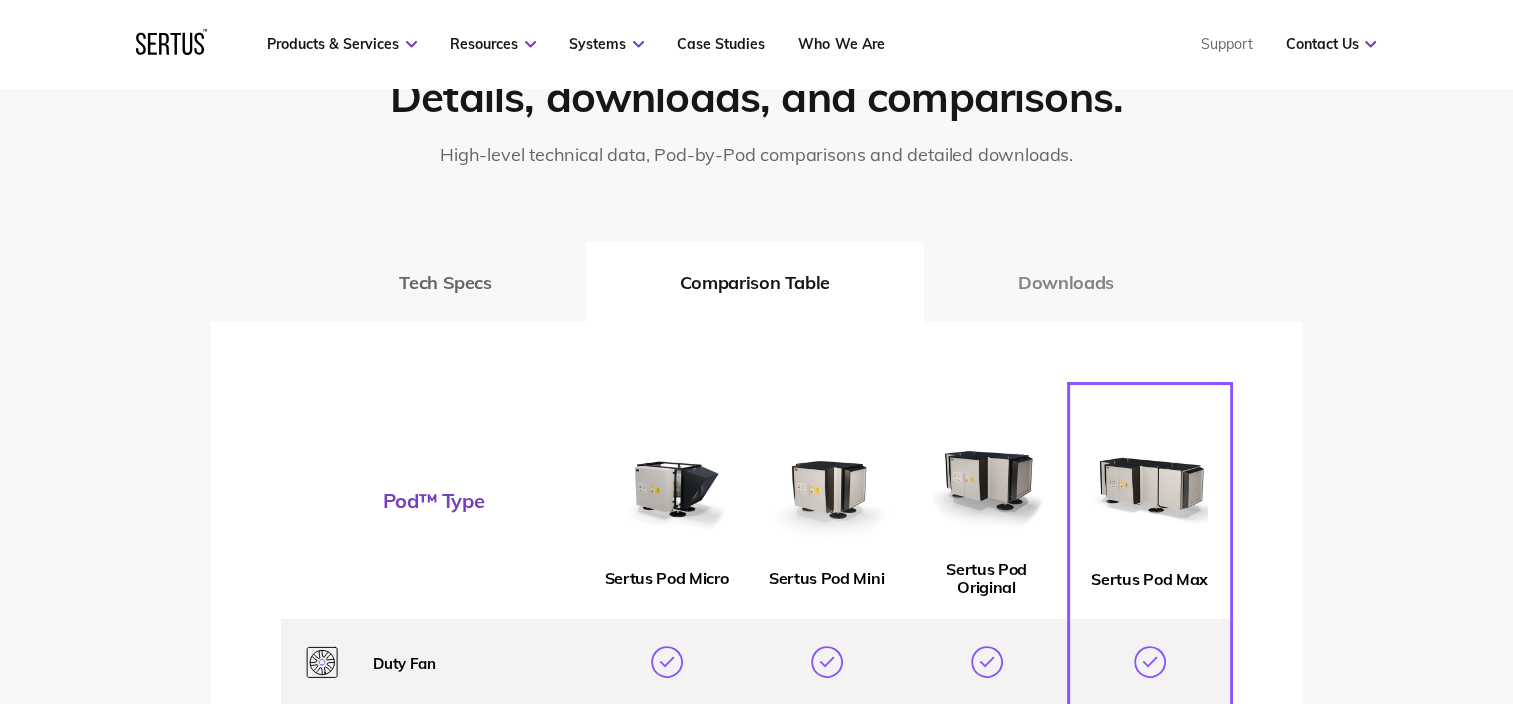 click on "Downloads" at bounding box center (1066, 282) 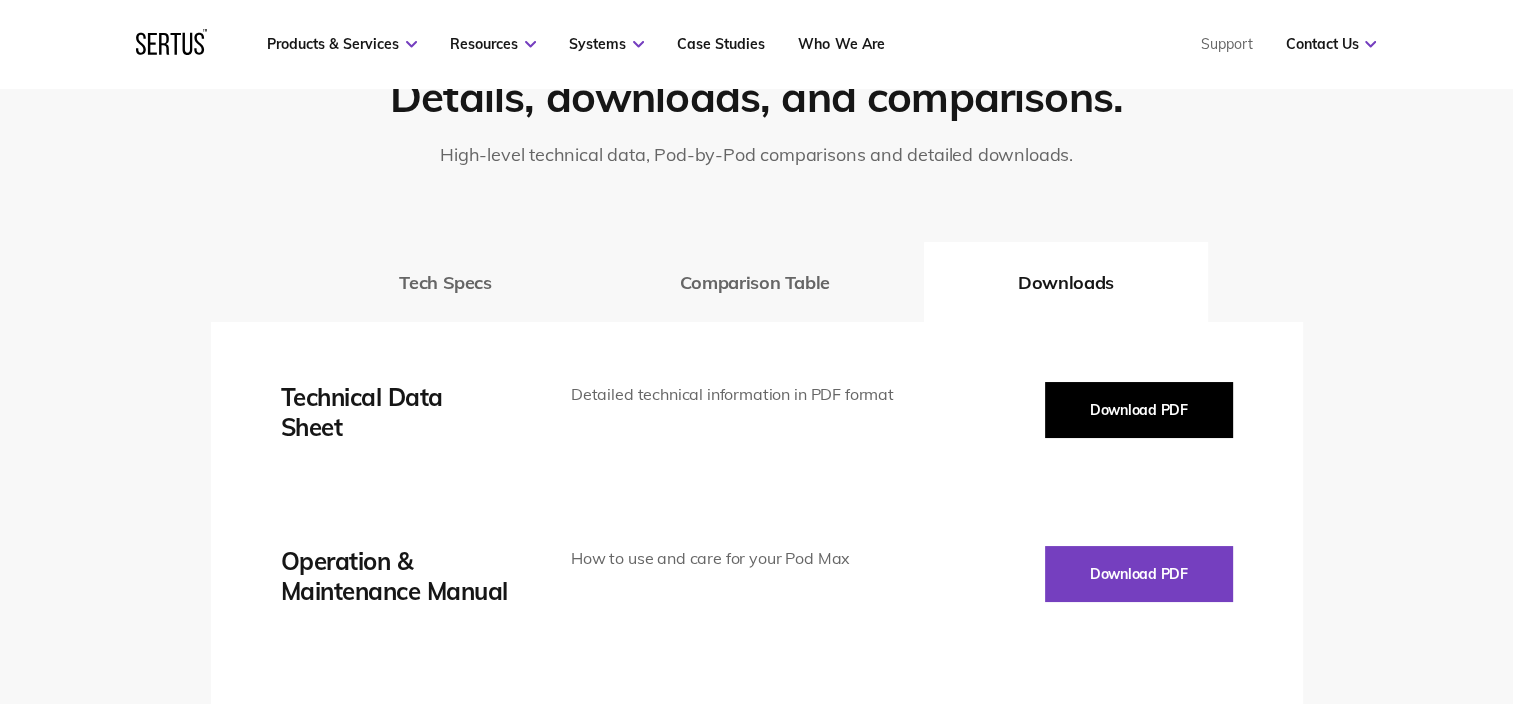 click on "Download PDF" at bounding box center (1139, 410) 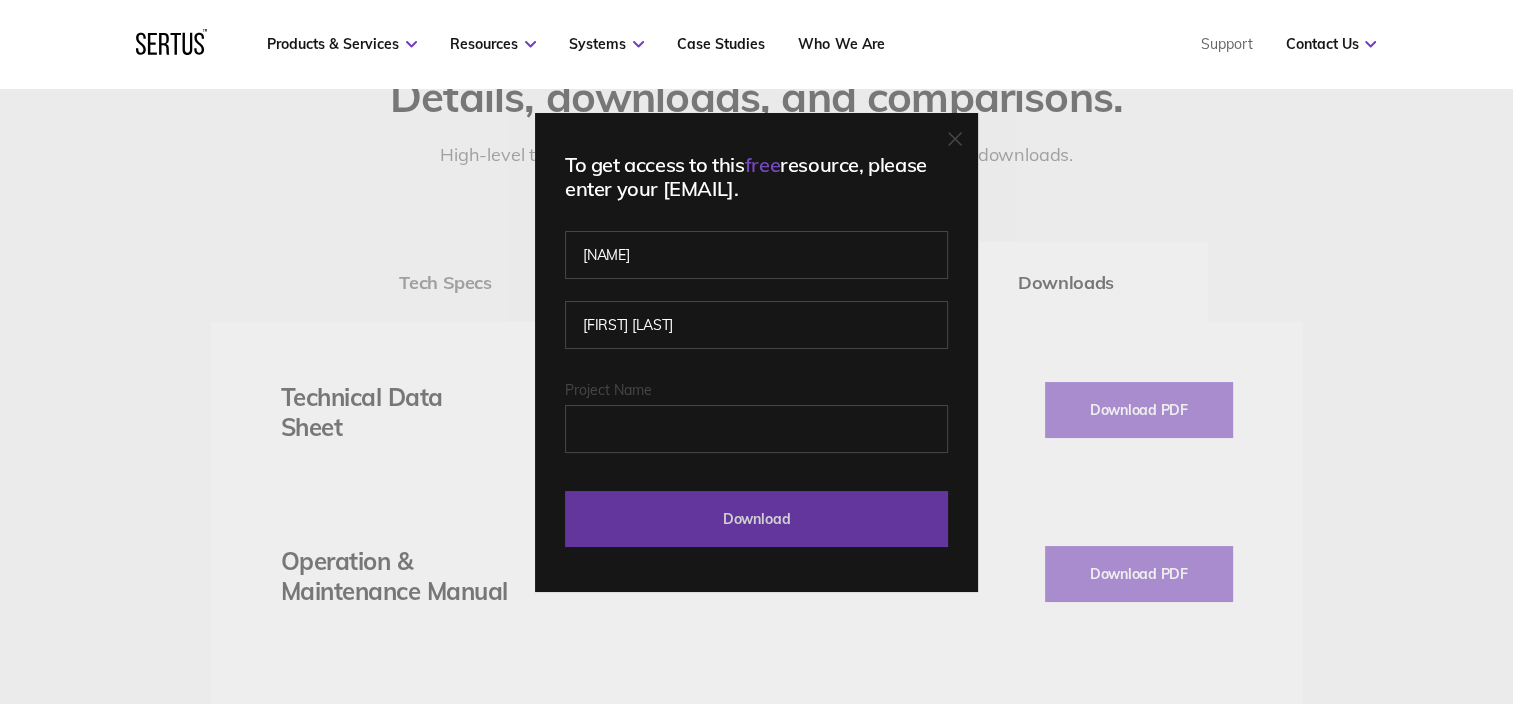 click on "Download" at bounding box center [756, 519] 